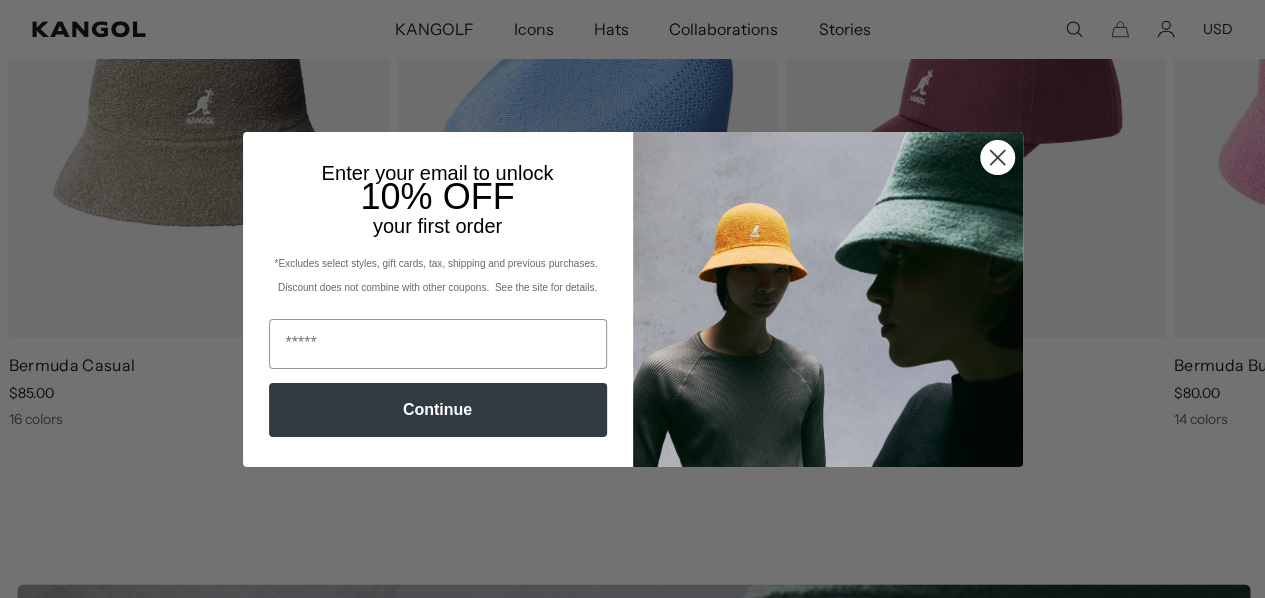 scroll, scrollTop: 940, scrollLeft: 0, axis: vertical 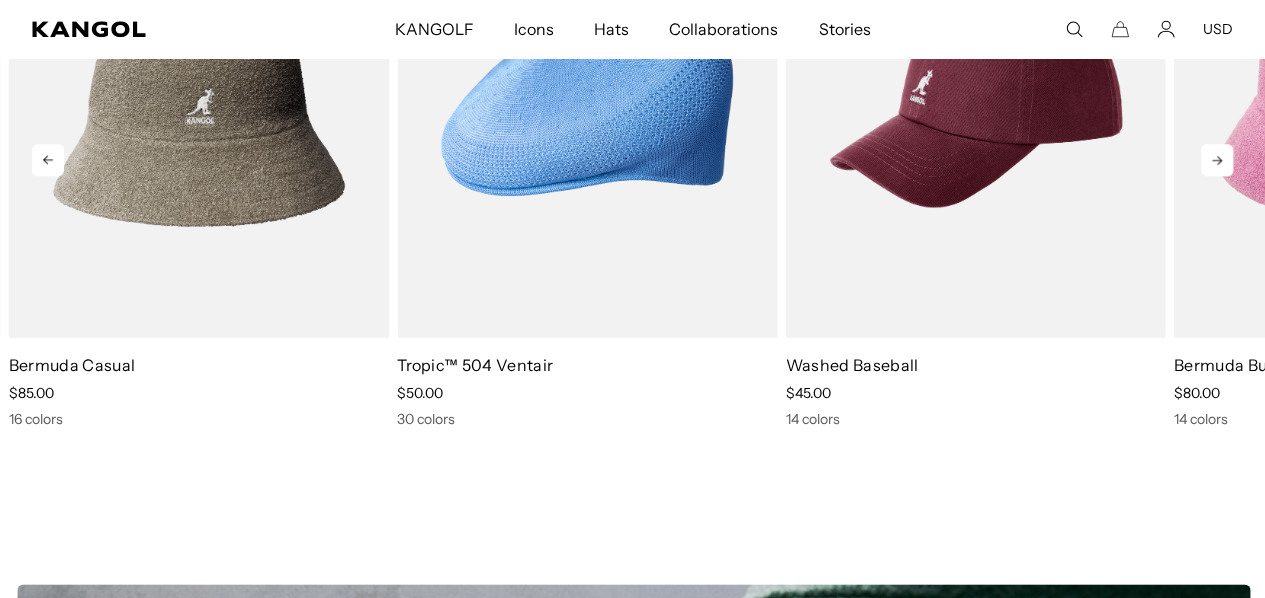click 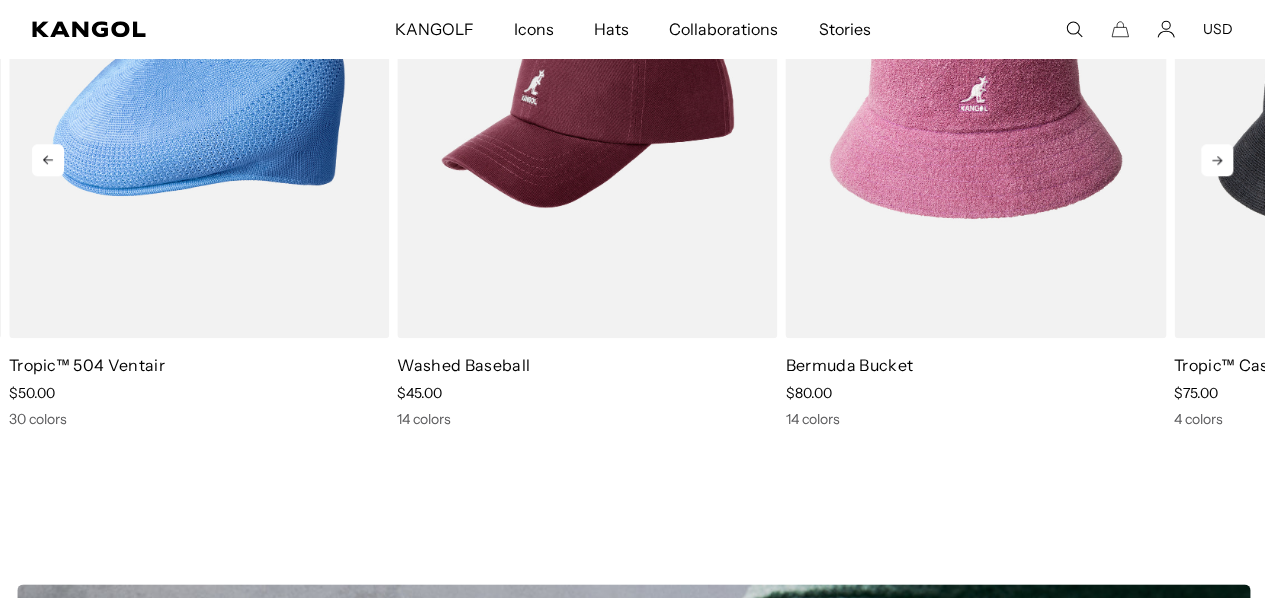 click 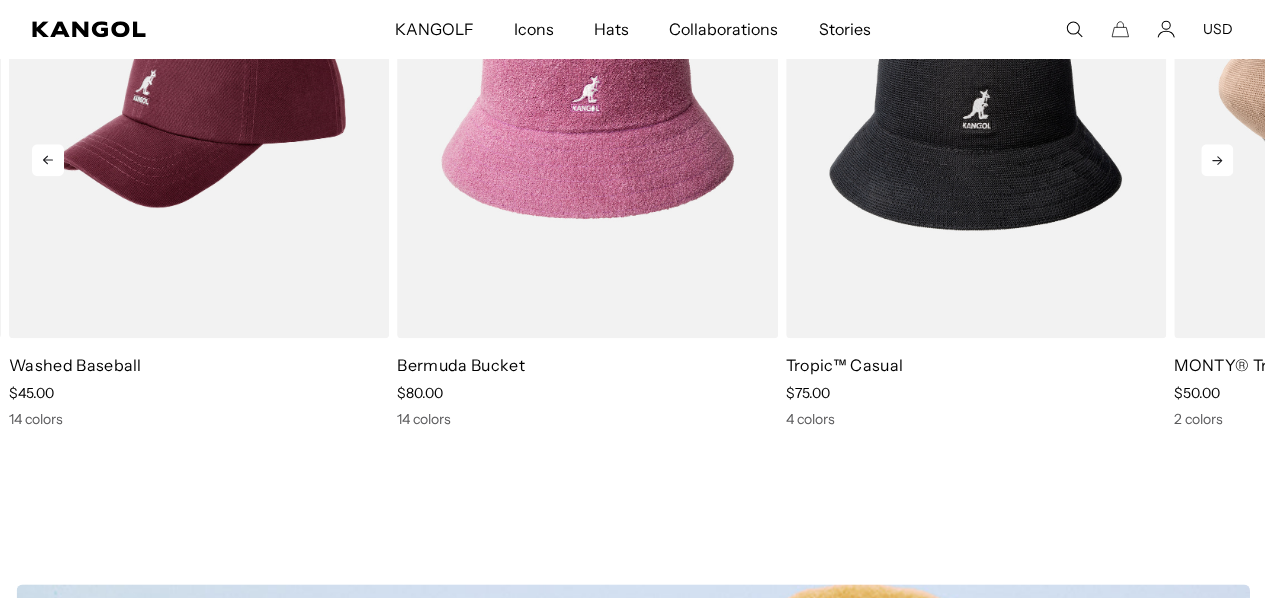 scroll, scrollTop: 0, scrollLeft: 412, axis: horizontal 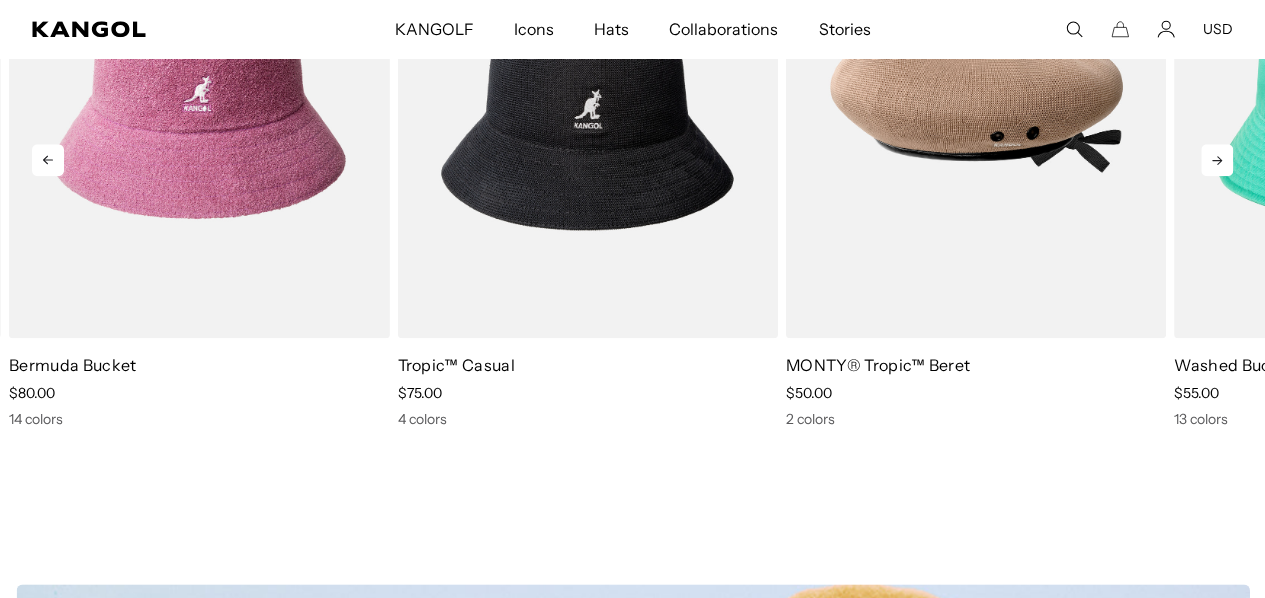 click 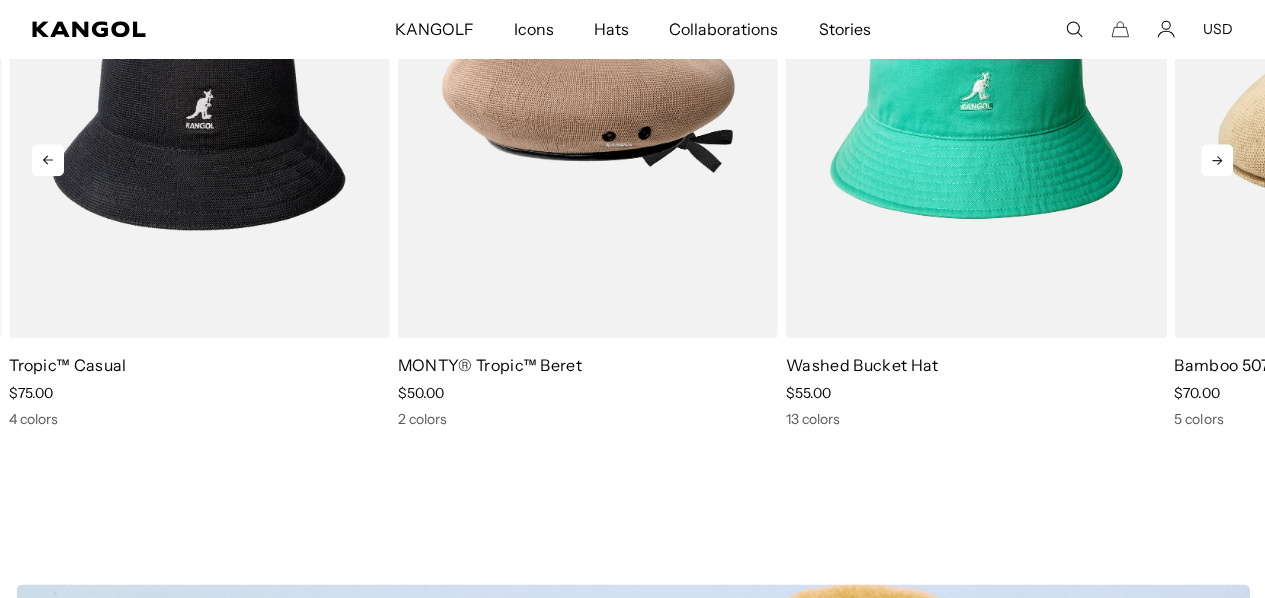 click 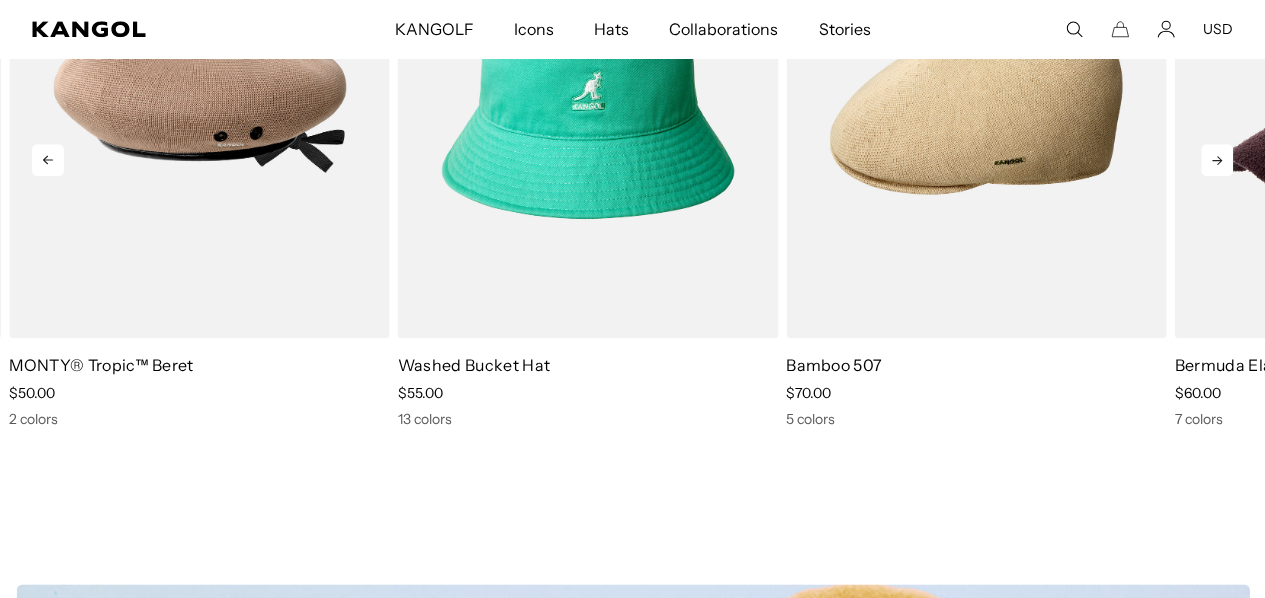 scroll, scrollTop: 0, scrollLeft: 0, axis: both 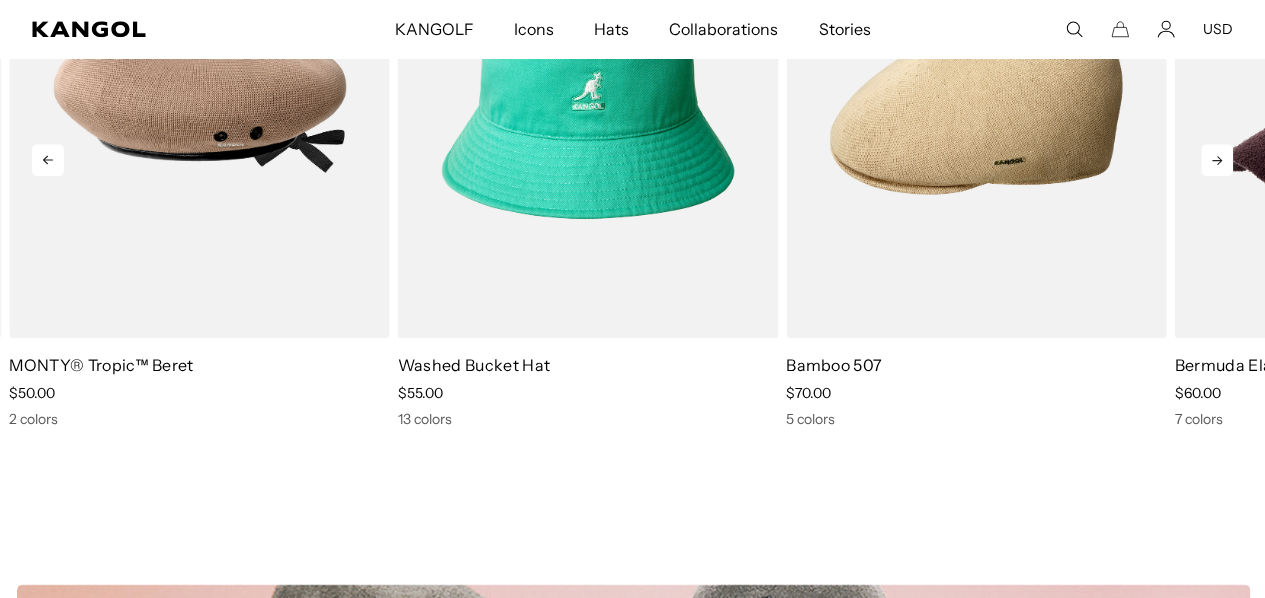click 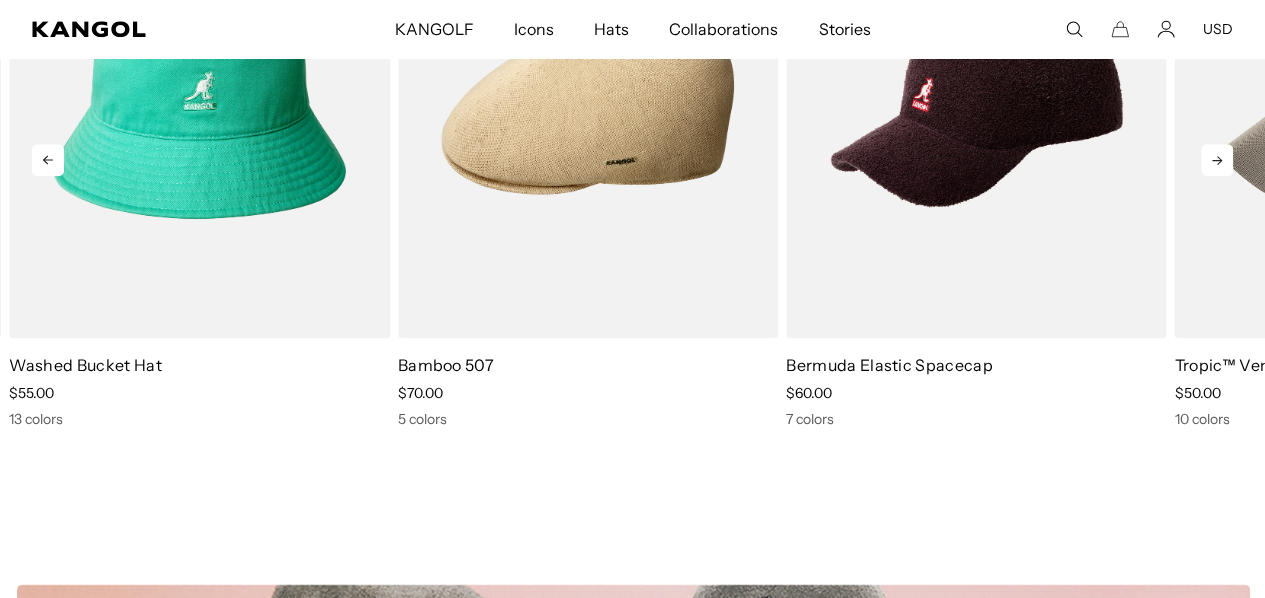 scroll, scrollTop: 0, scrollLeft: 0, axis: both 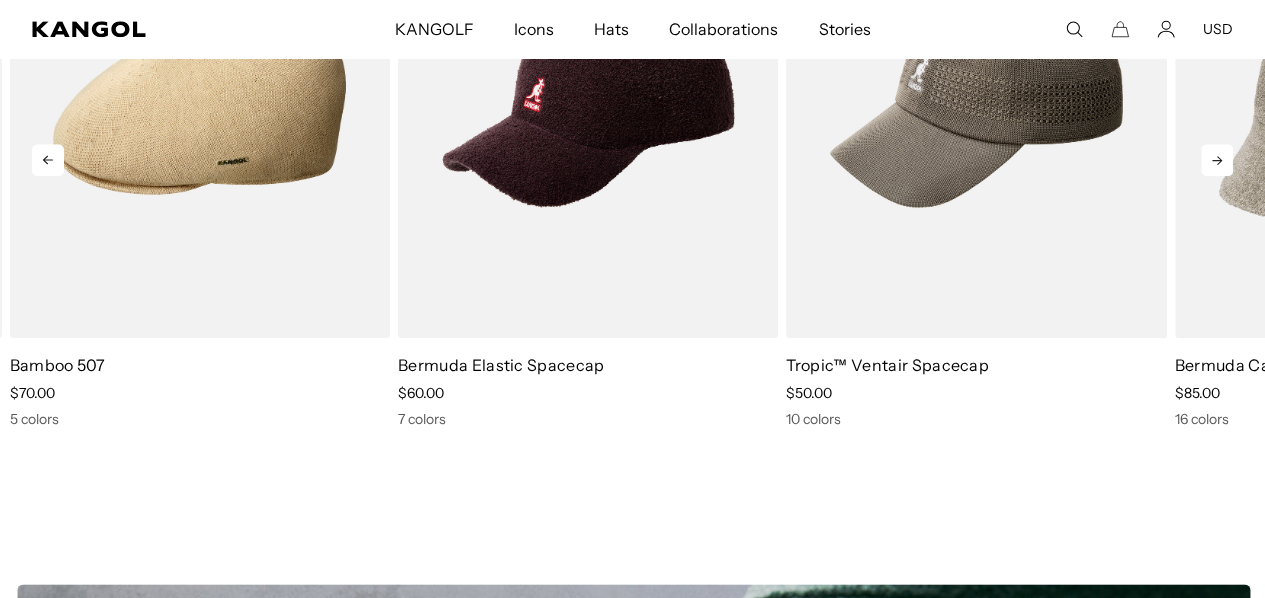 click 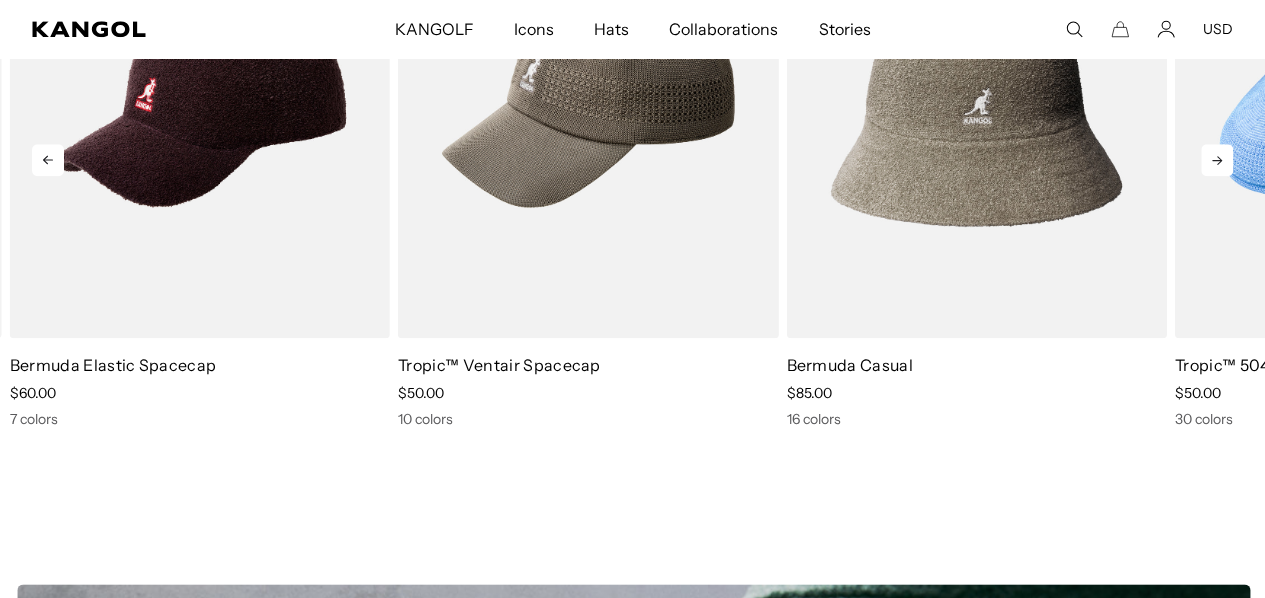 scroll, scrollTop: 0, scrollLeft: 412, axis: horizontal 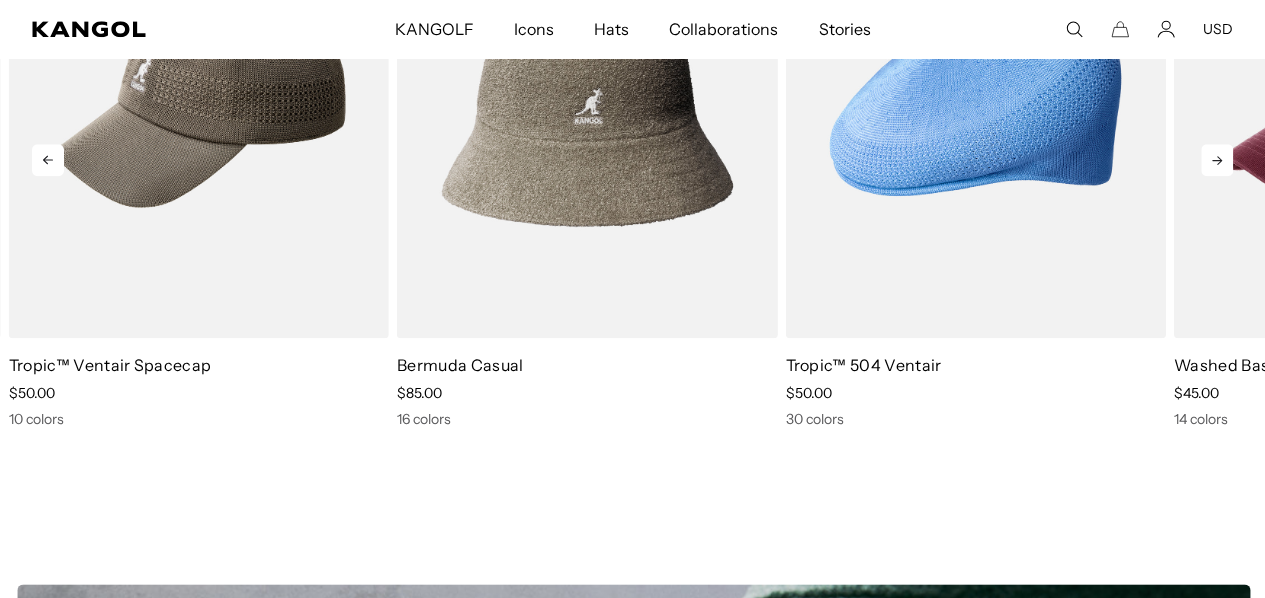 click 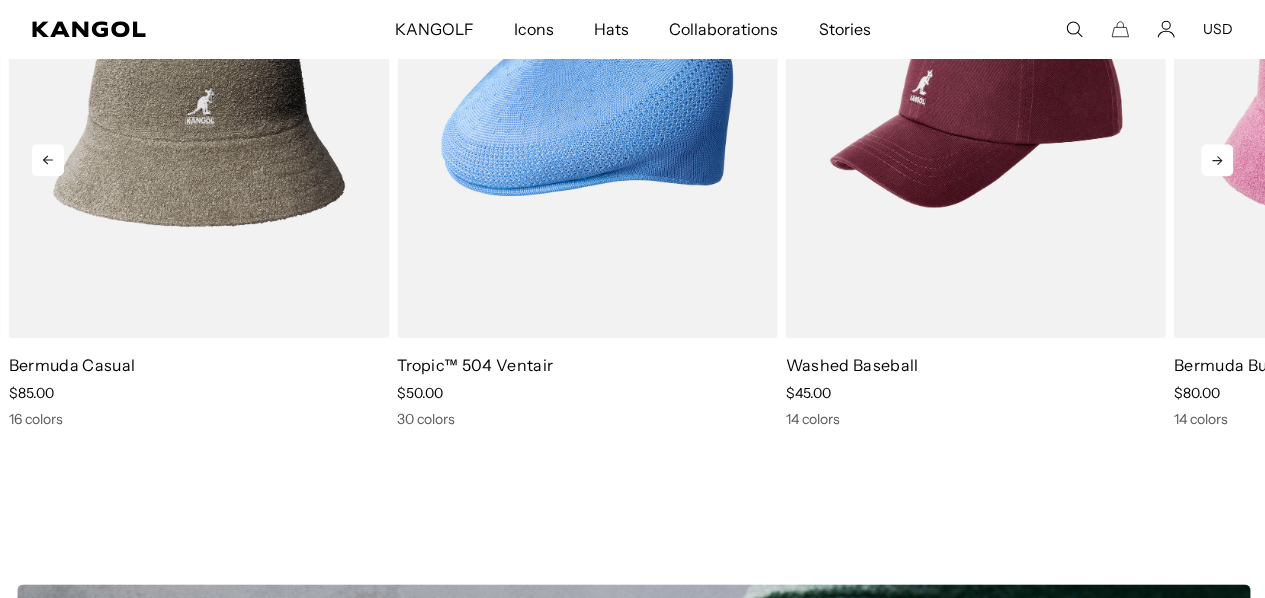 click 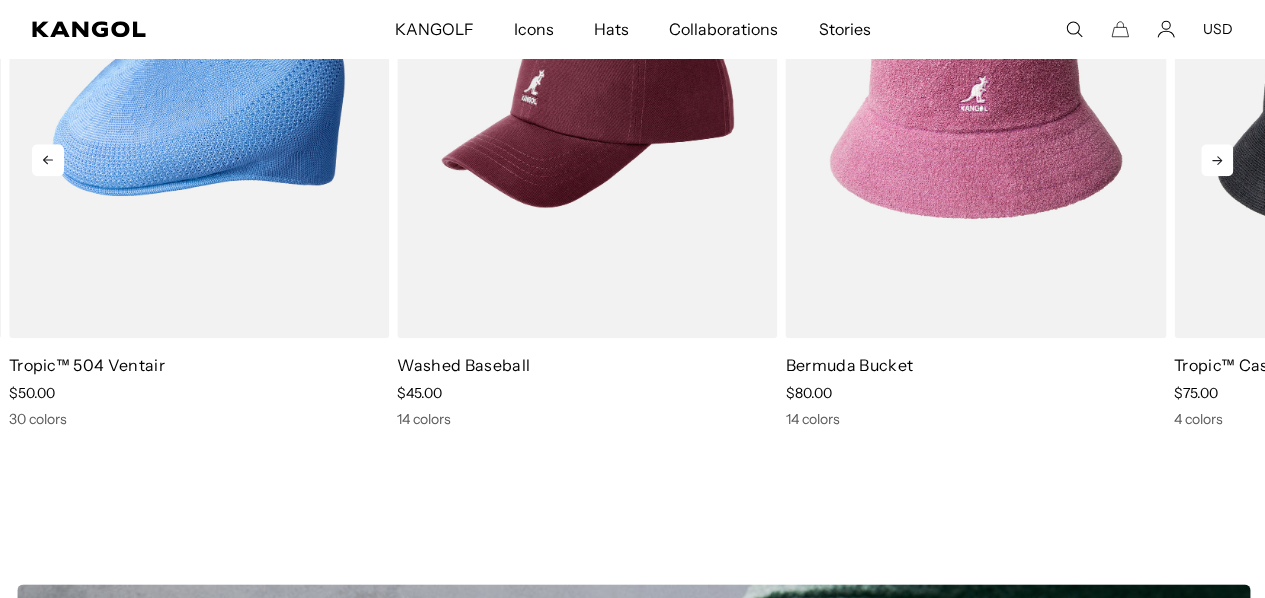 click 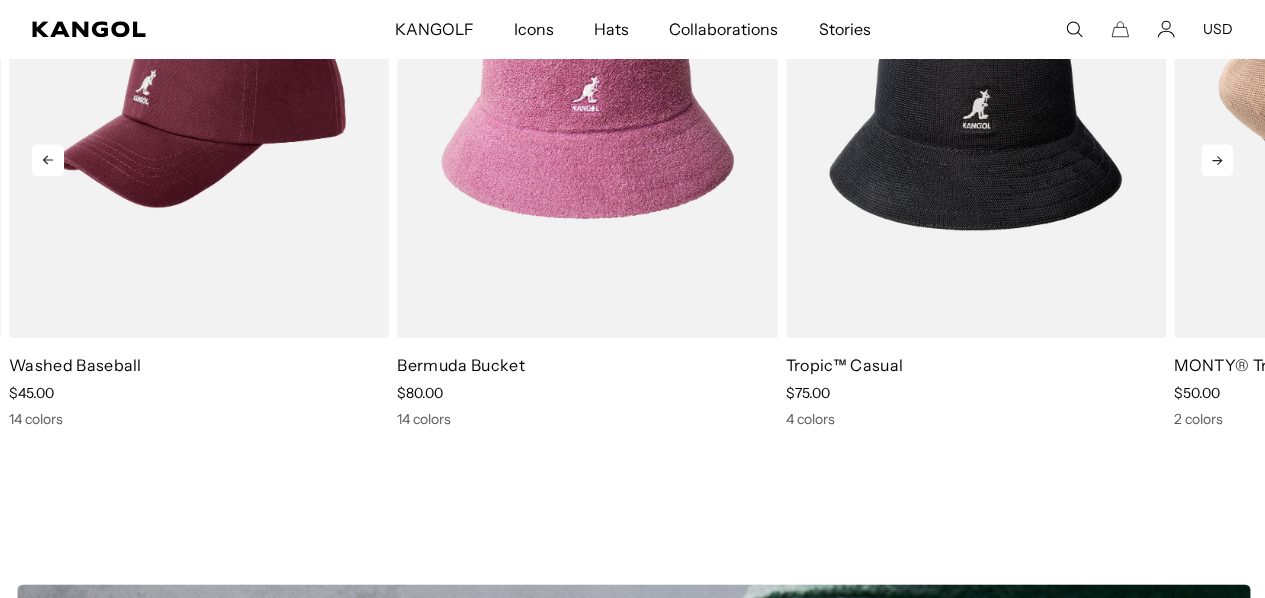 scroll, scrollTop: 0, scrollLeft: 0, axis: both 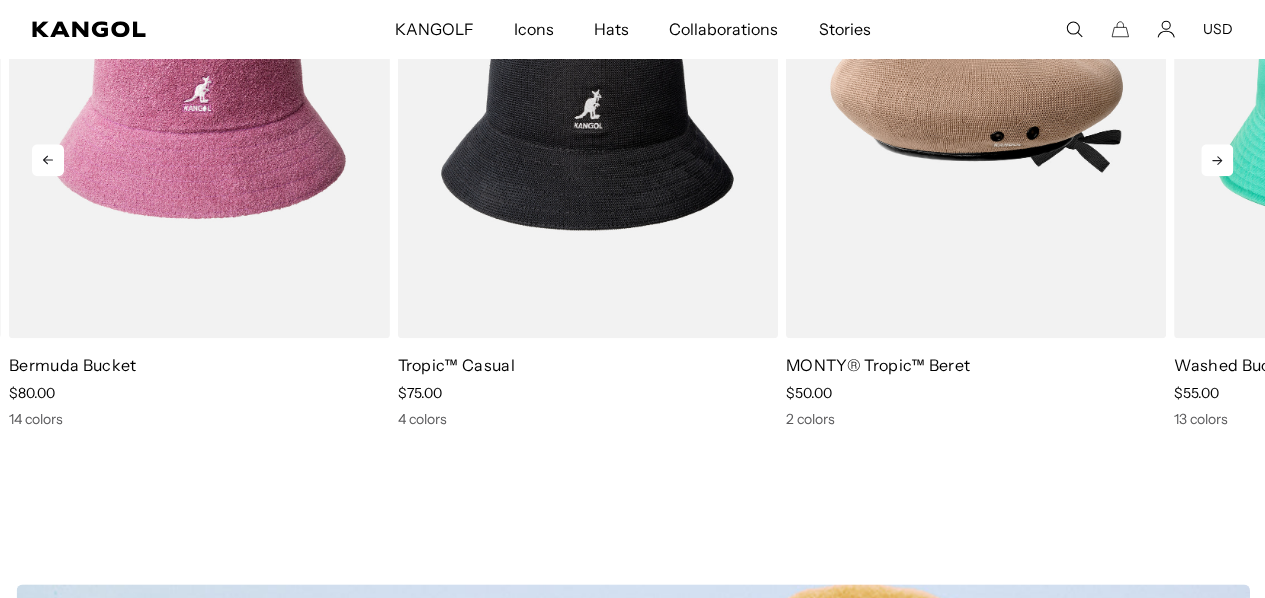 click 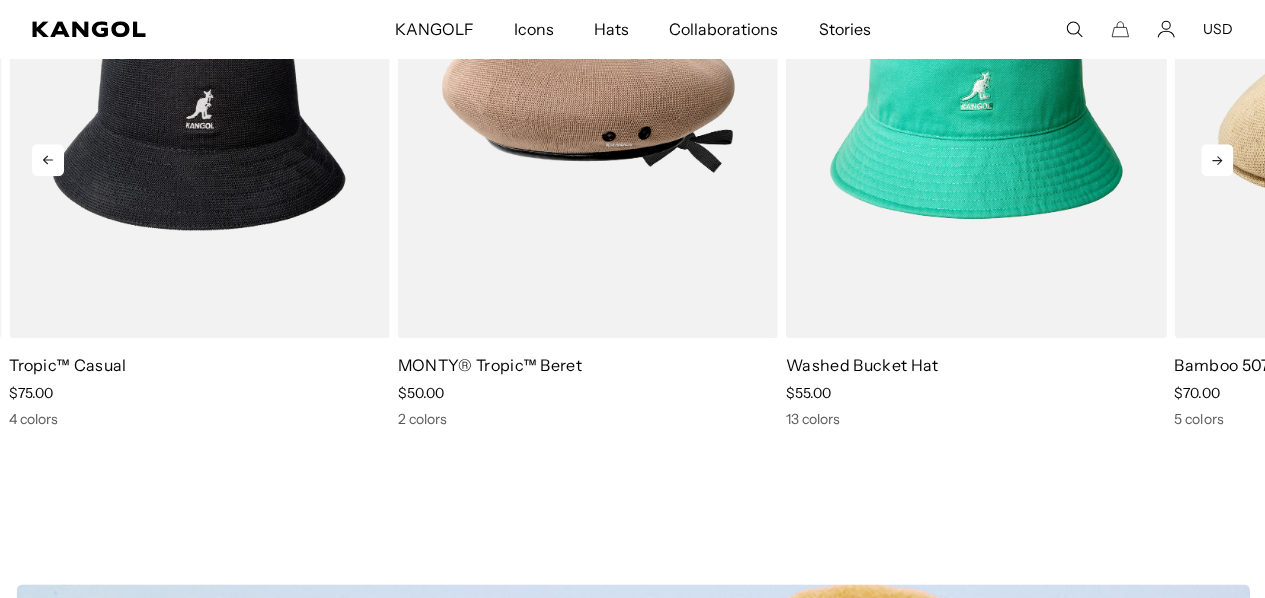 click 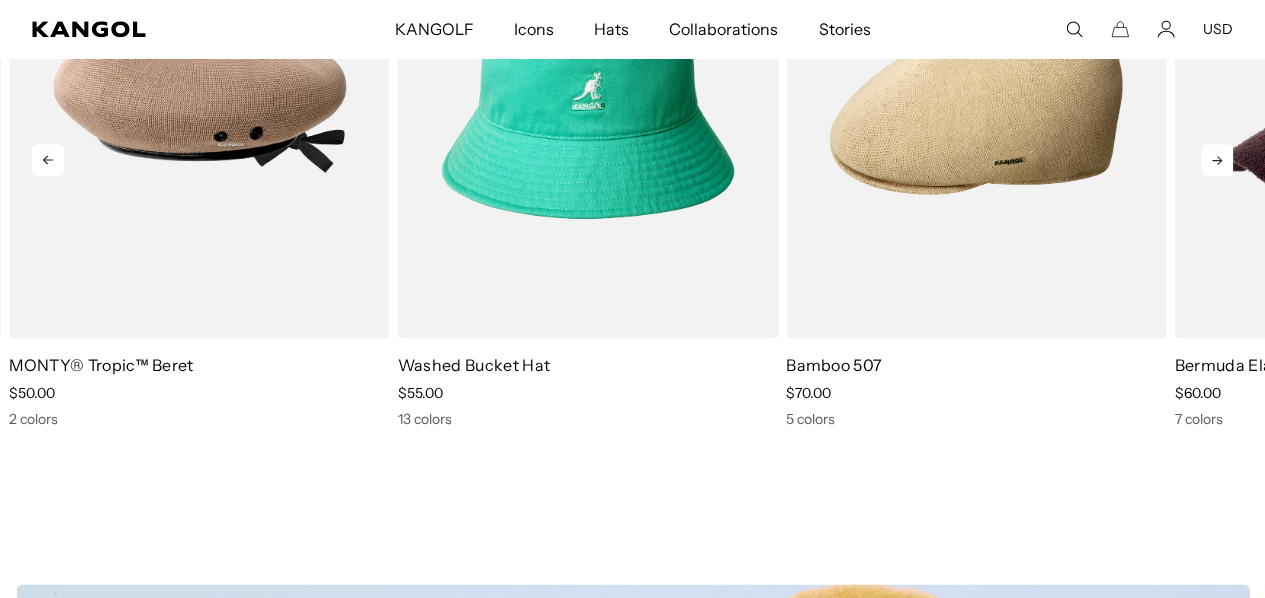 click 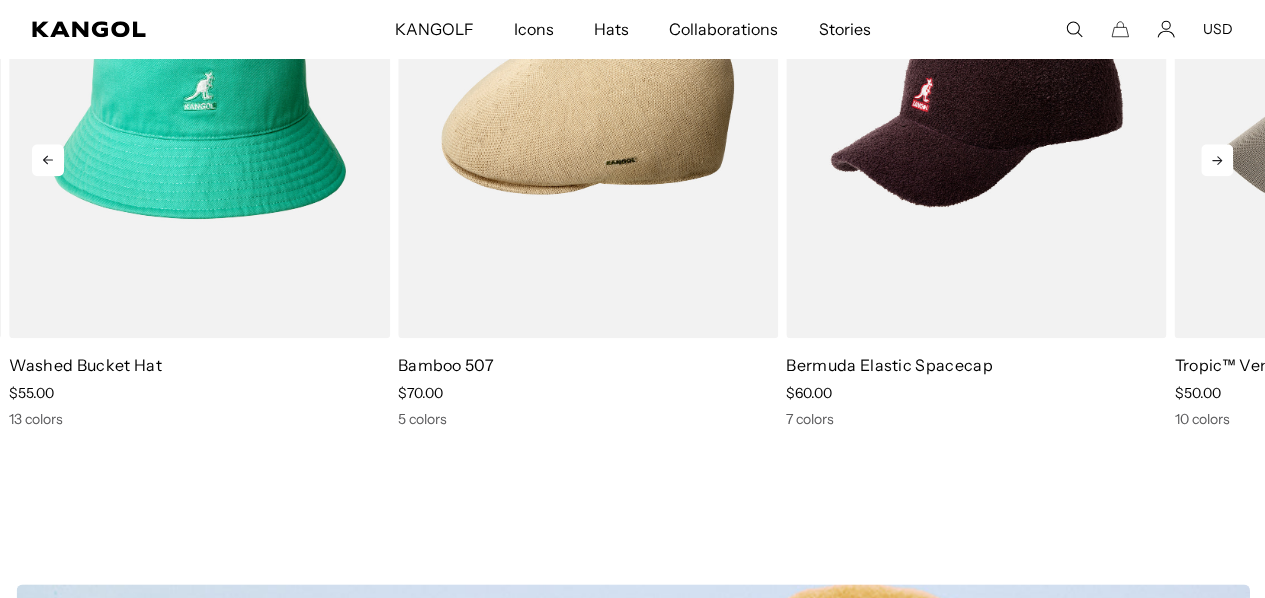scroll, scrollTop: 0, scrollLeft: 412, axis: horizontal 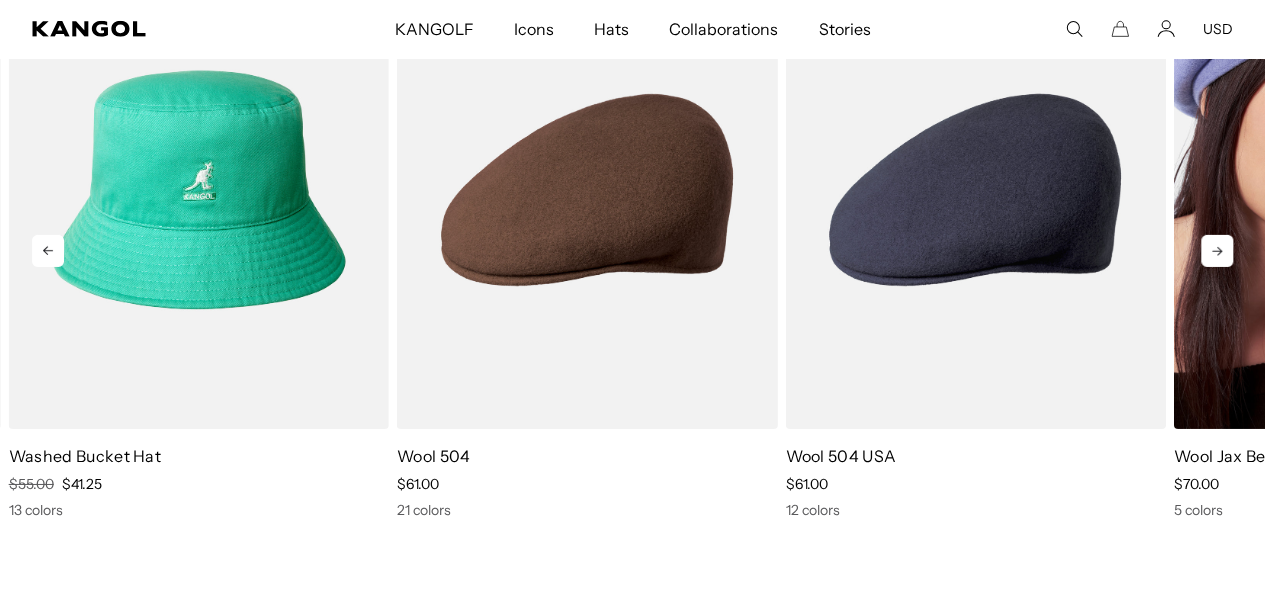 click at bounding box center (1364, 189) 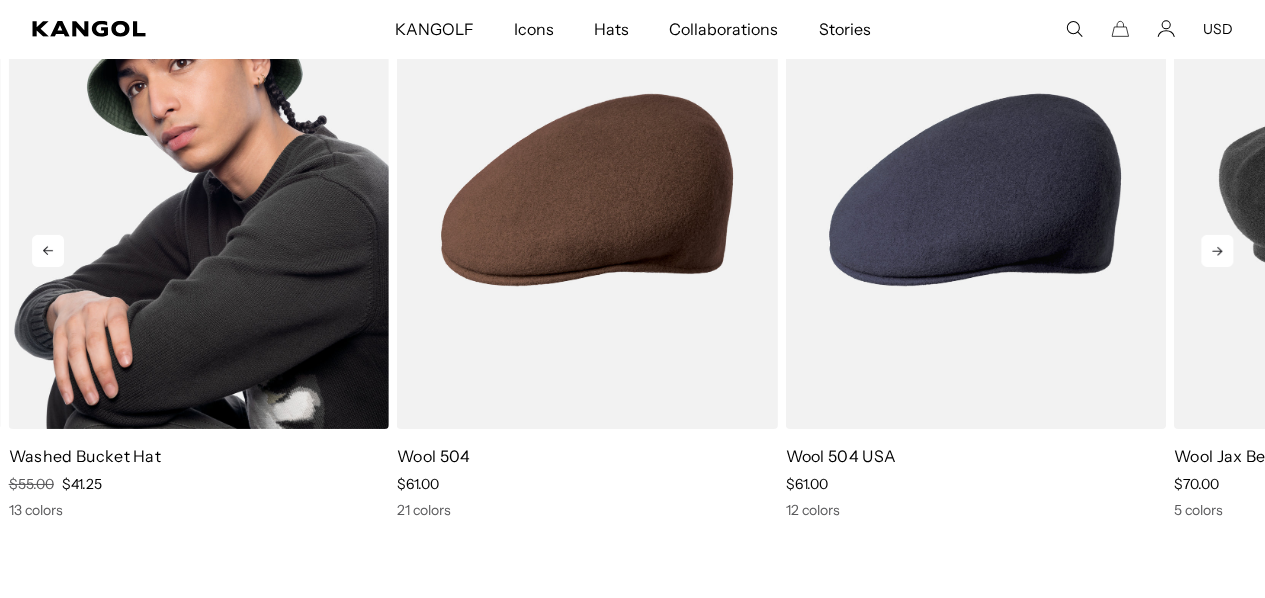 scroll, scrollTop: 3117, scrollLeft: 0, axis: vertical 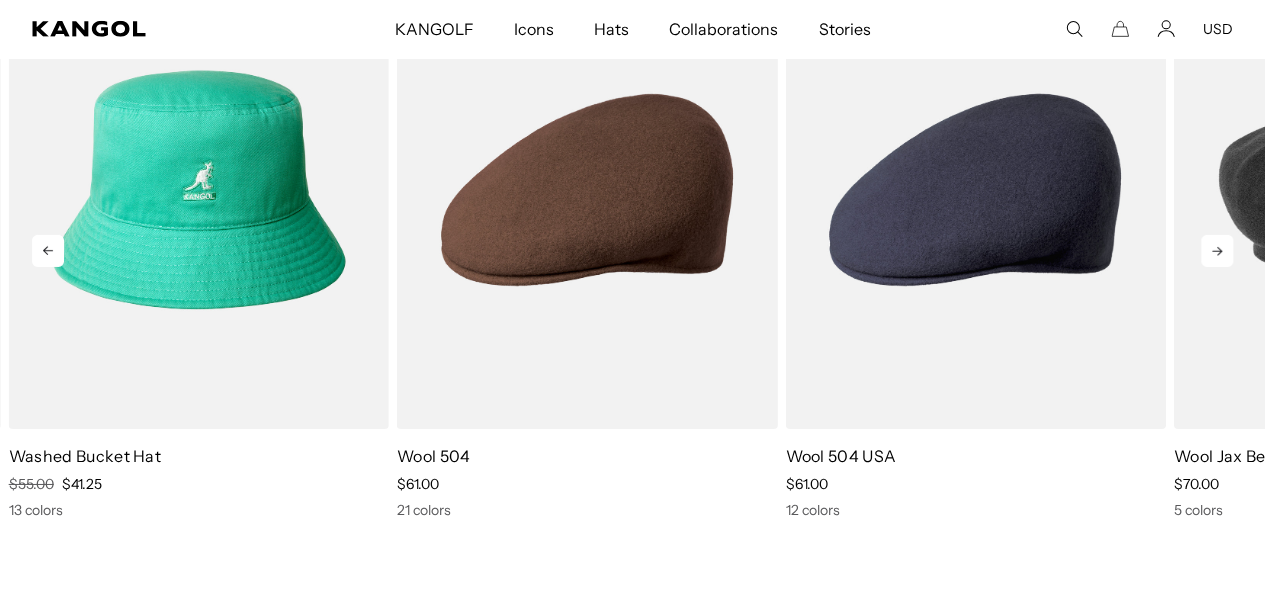 click 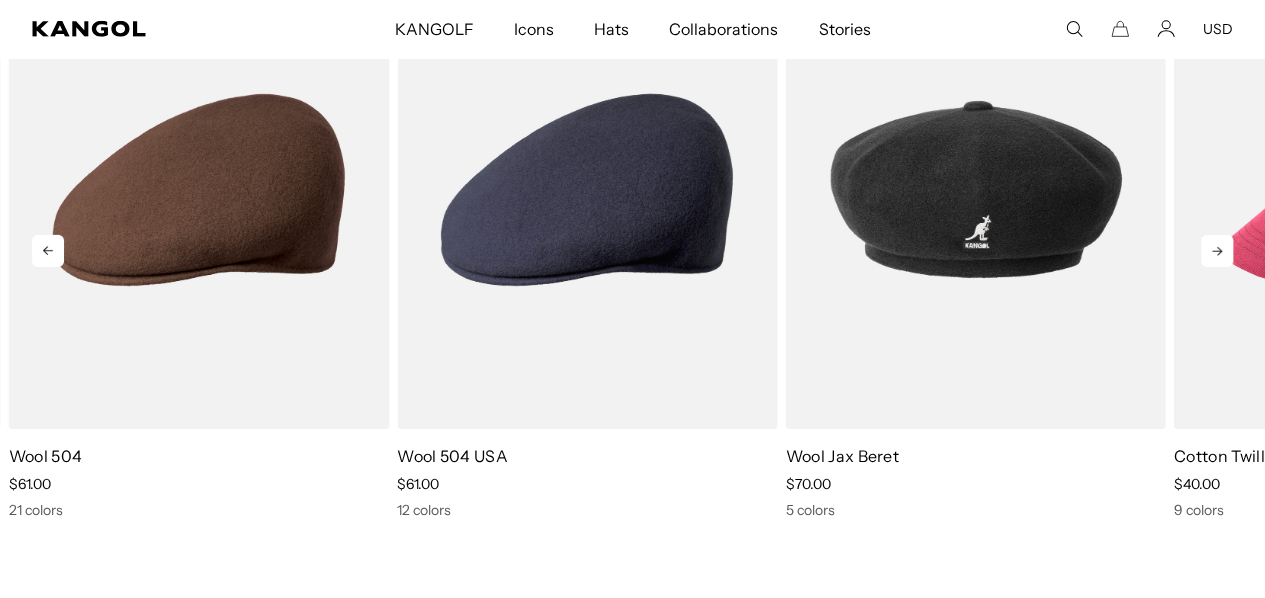 scroll, scrollTop: 0, scrollLeft: 0, axis: both 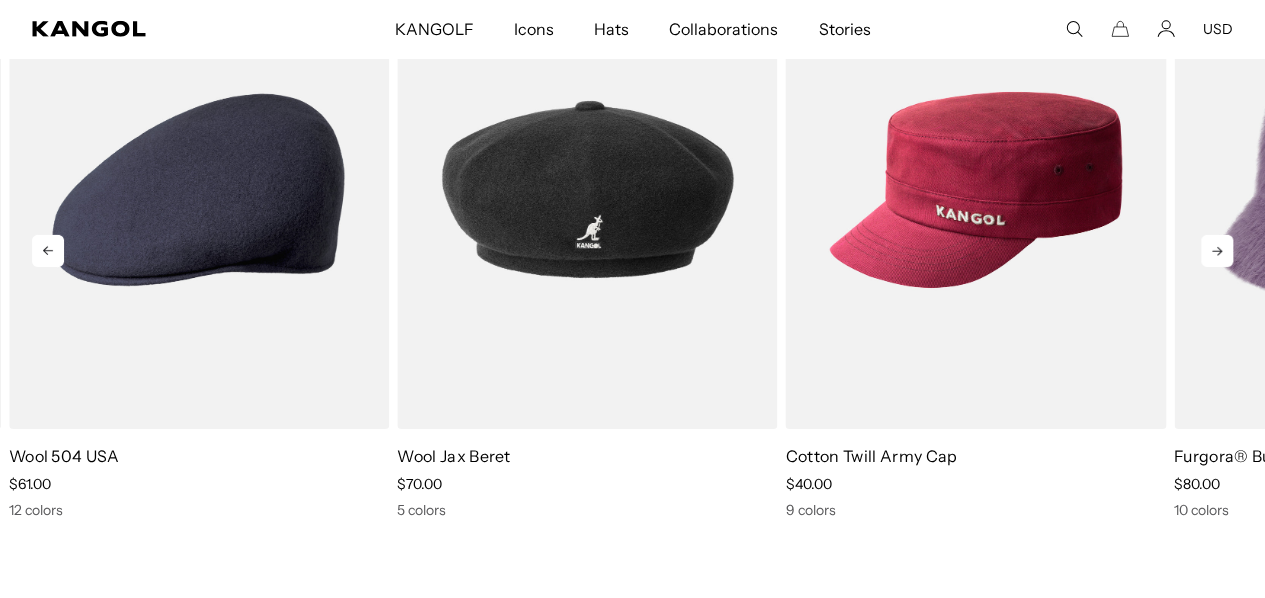 click 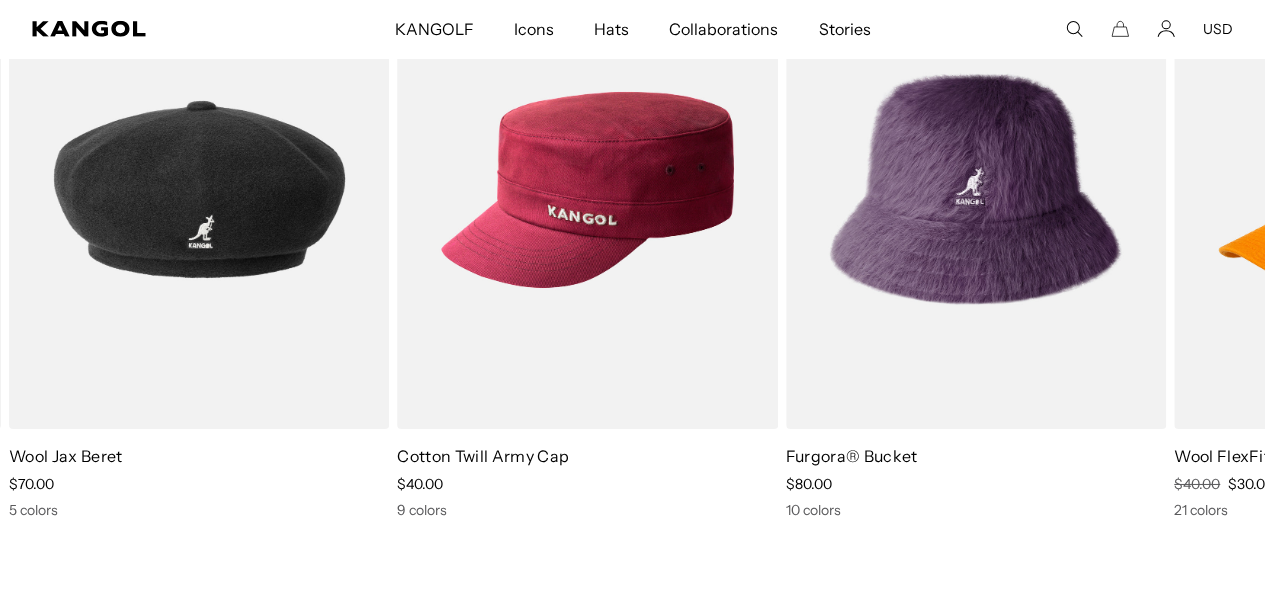 scroll, scrollTop: 0, scrollLeft: 412, axis: horizontal 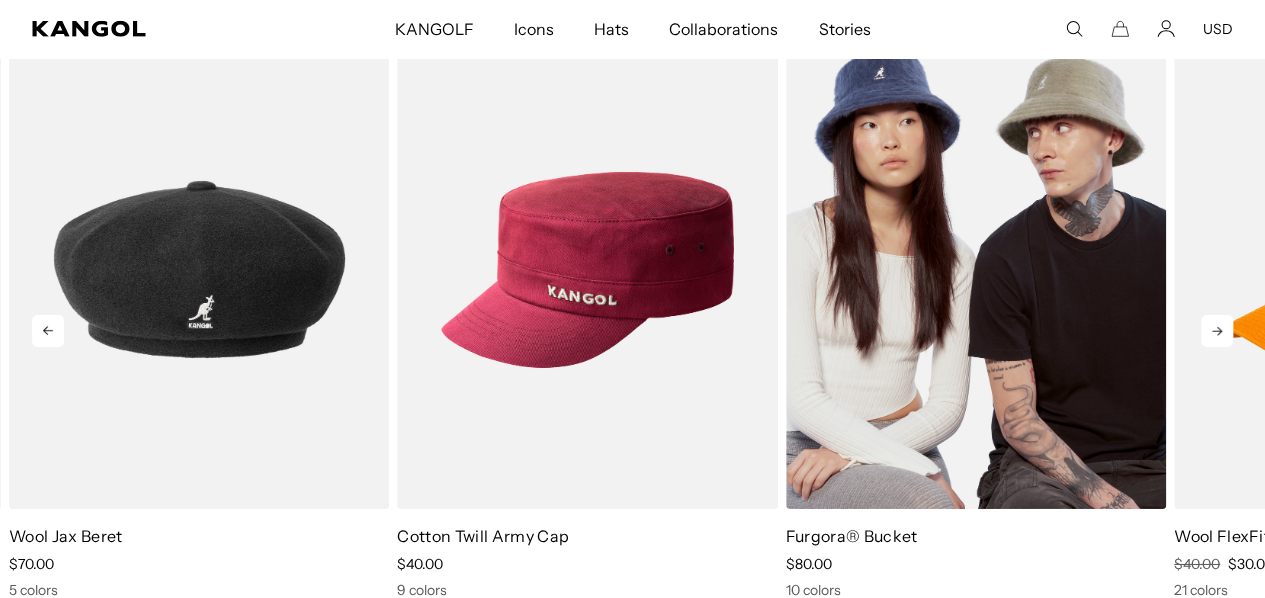 click at bounding box center (976, 269) 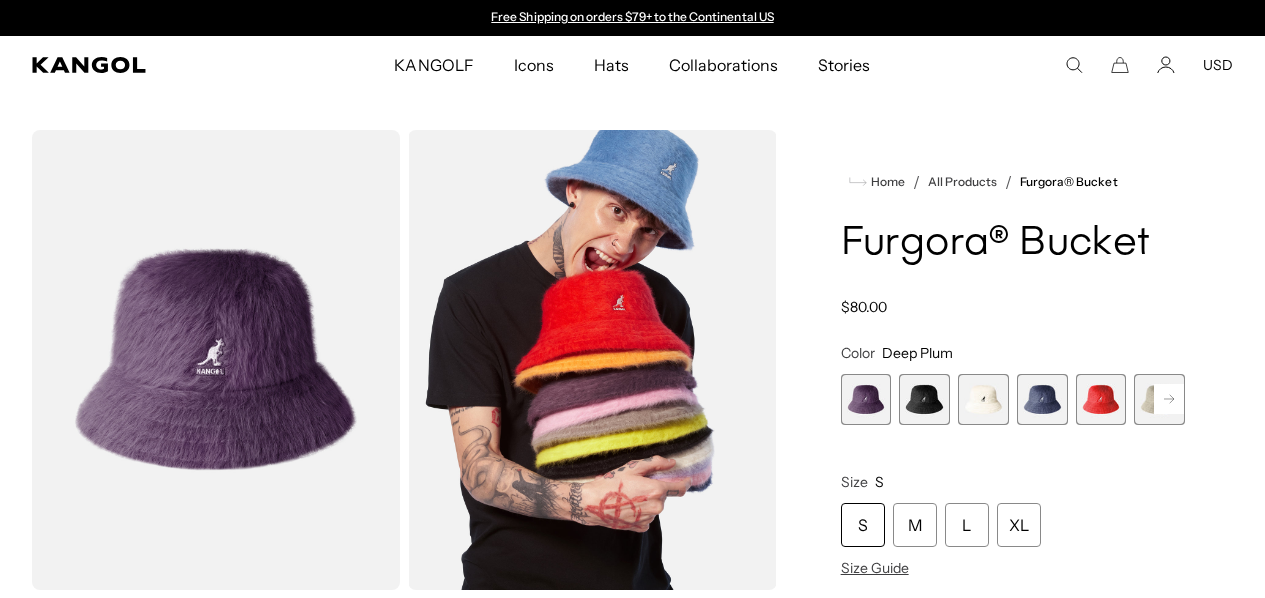 scroll, scrollTop: 0, scrollLeft: 0, axis: both 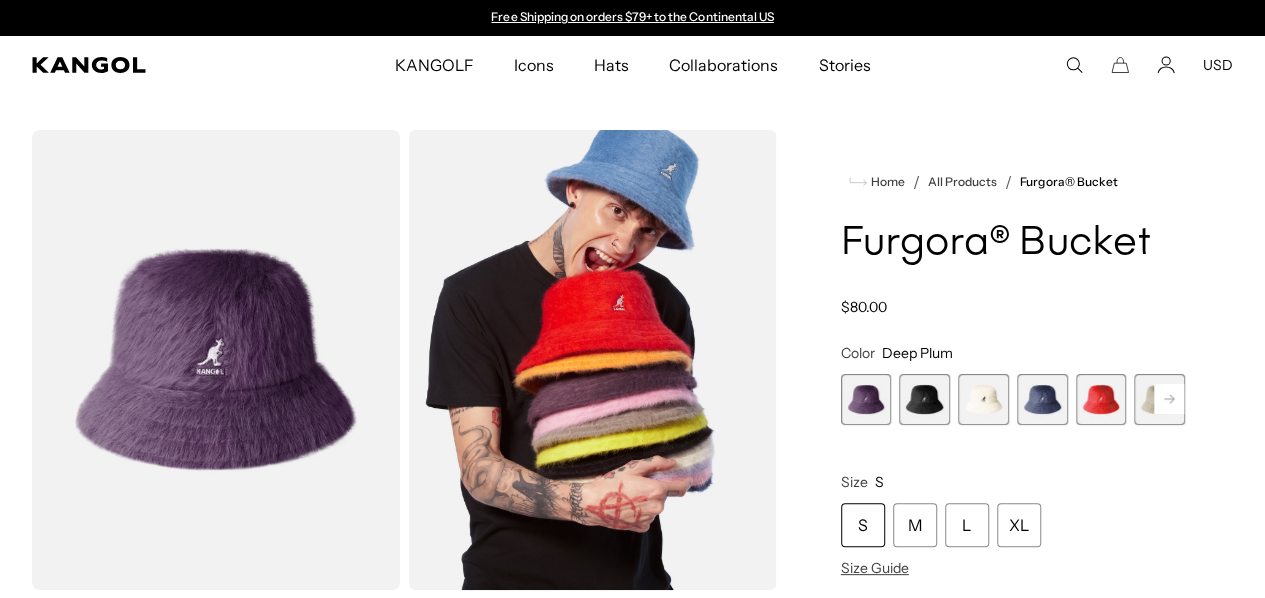 drag, startPoint x: 0, startPoint y: 0, endPoint x: 1074, endPoint y: 446, distance: 1162.924 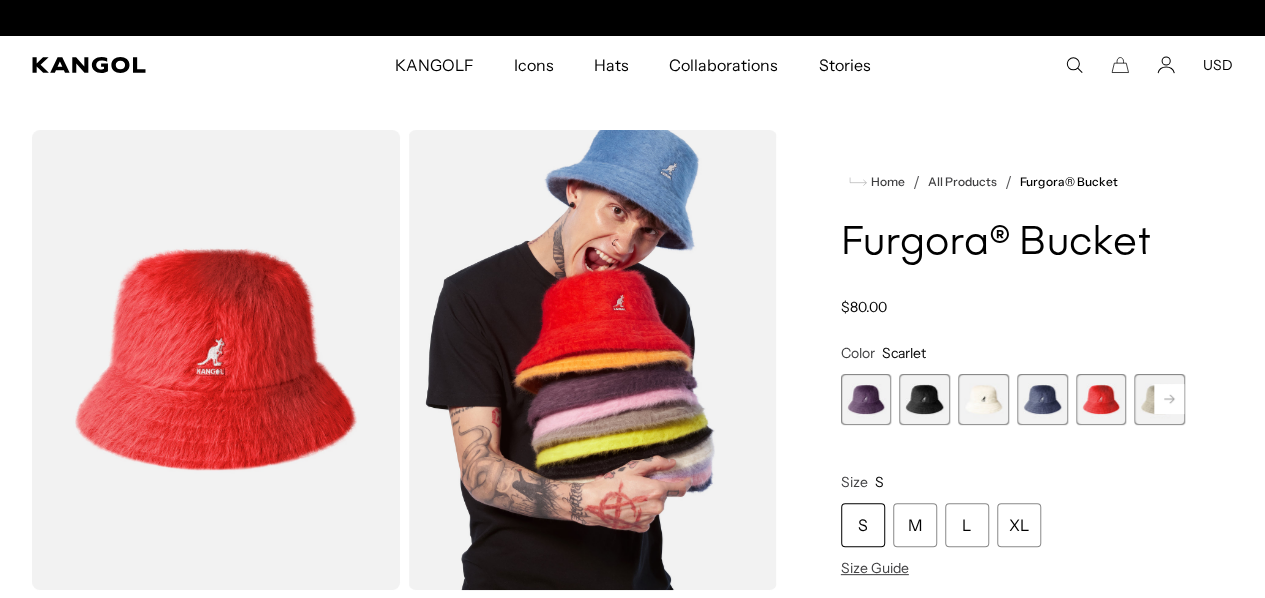scroll, scrollTop: 0, scrollLeft: 412, axis: horizontal 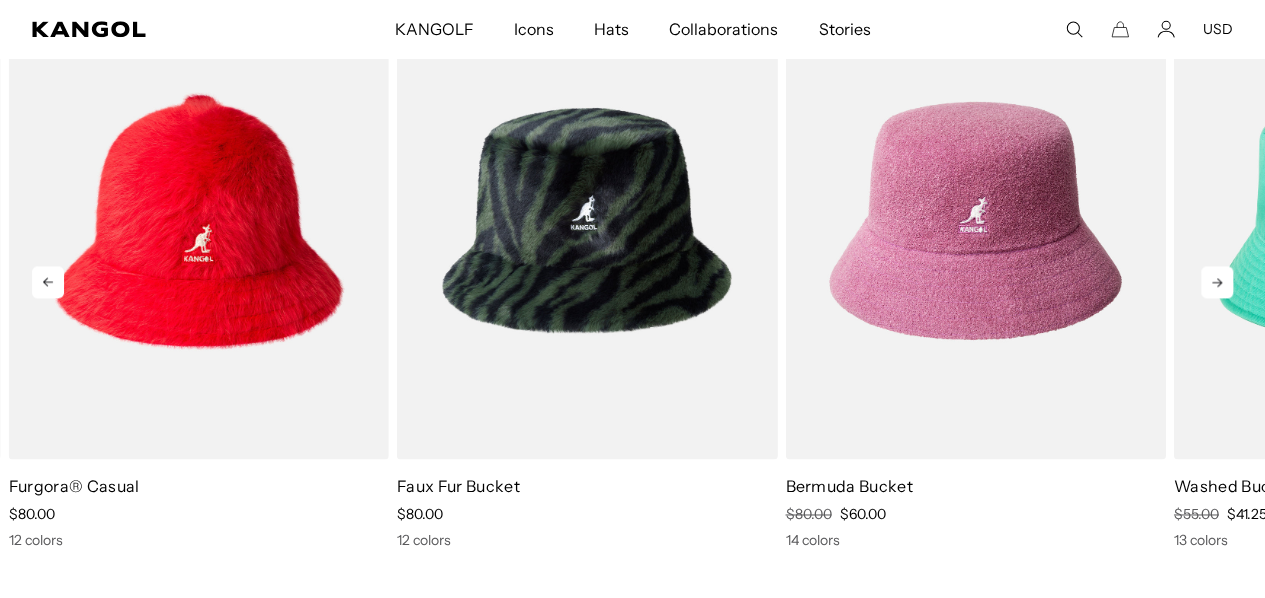 click 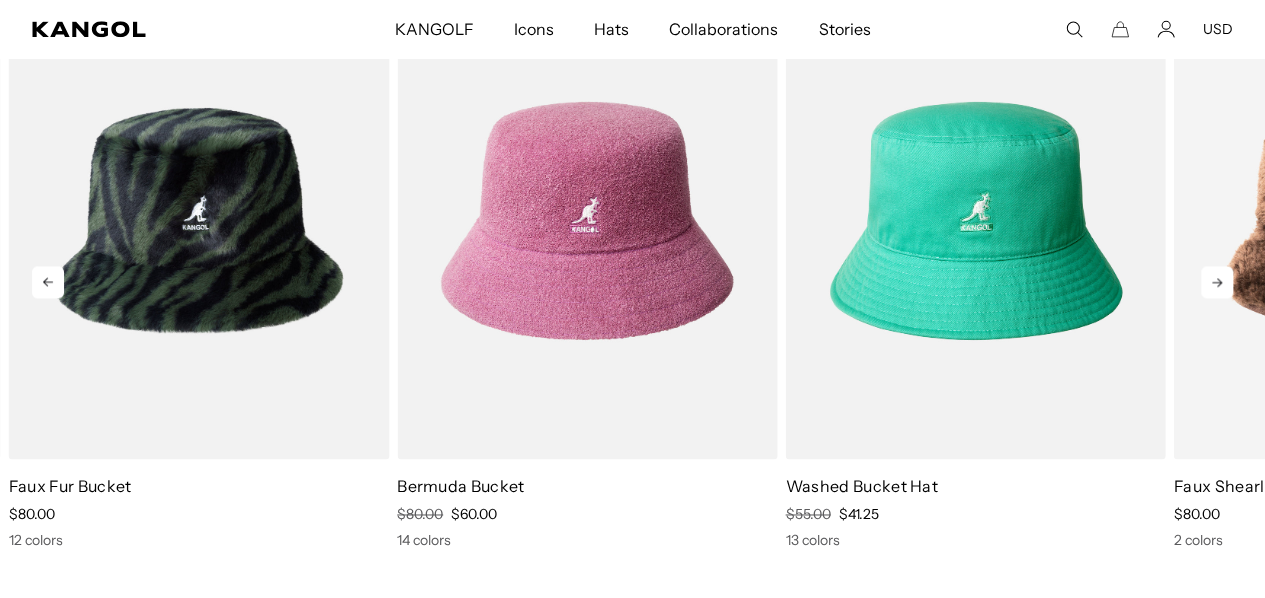click 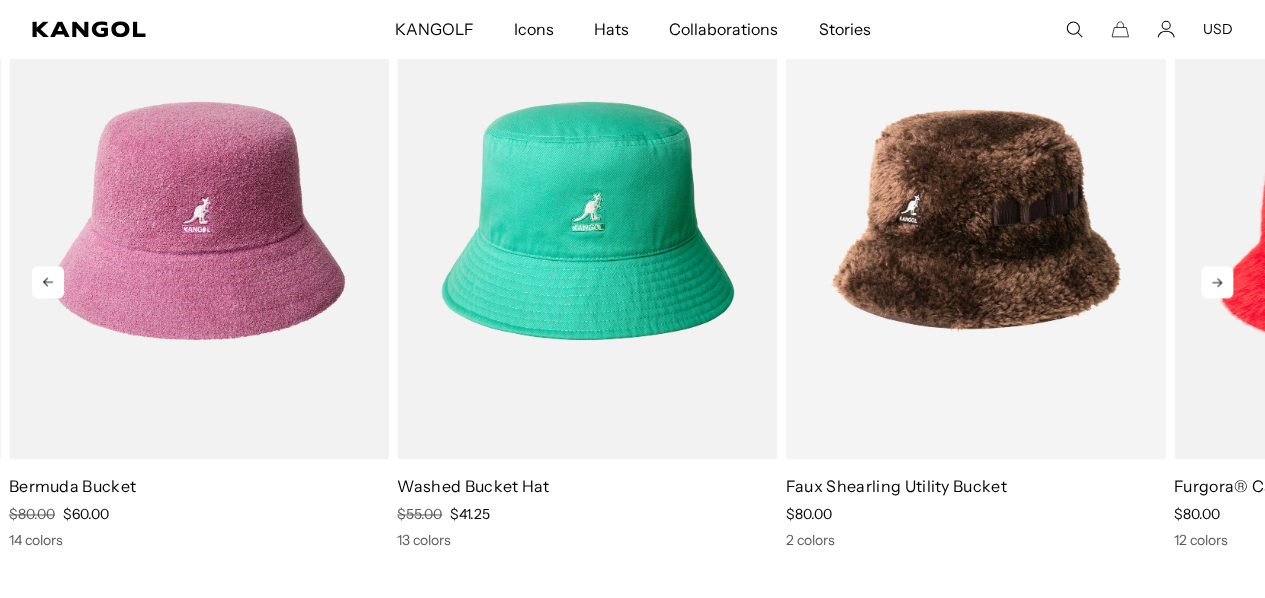 scroll, scrollTop: 0, scrollLeft: 412, axis: horizontal 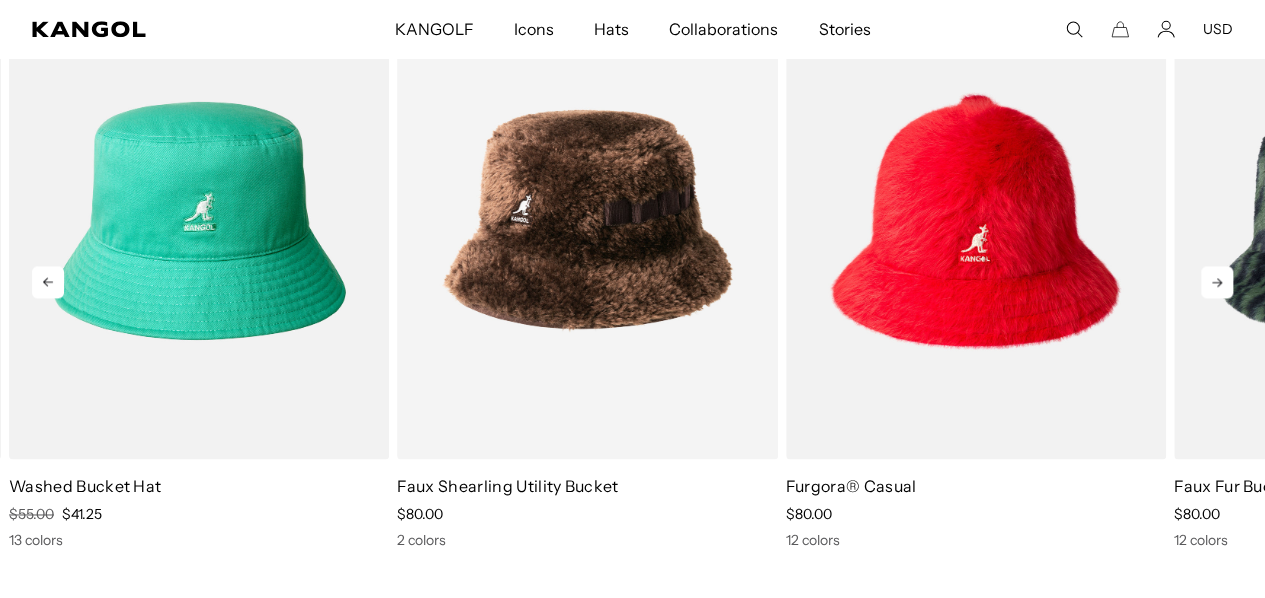 click 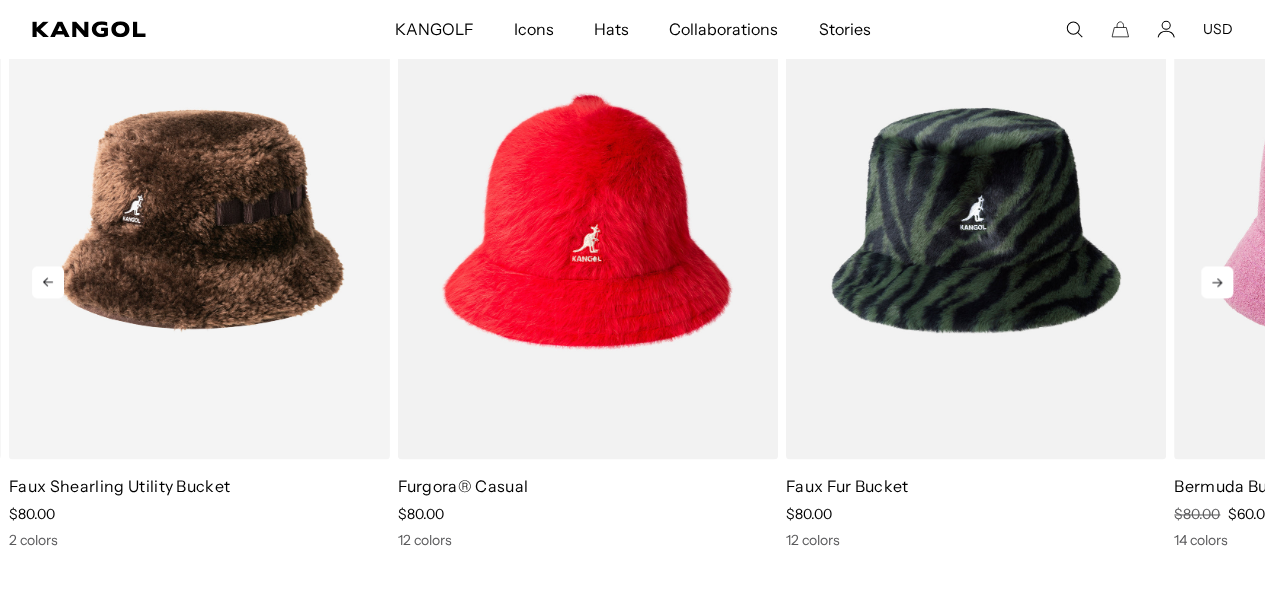 click 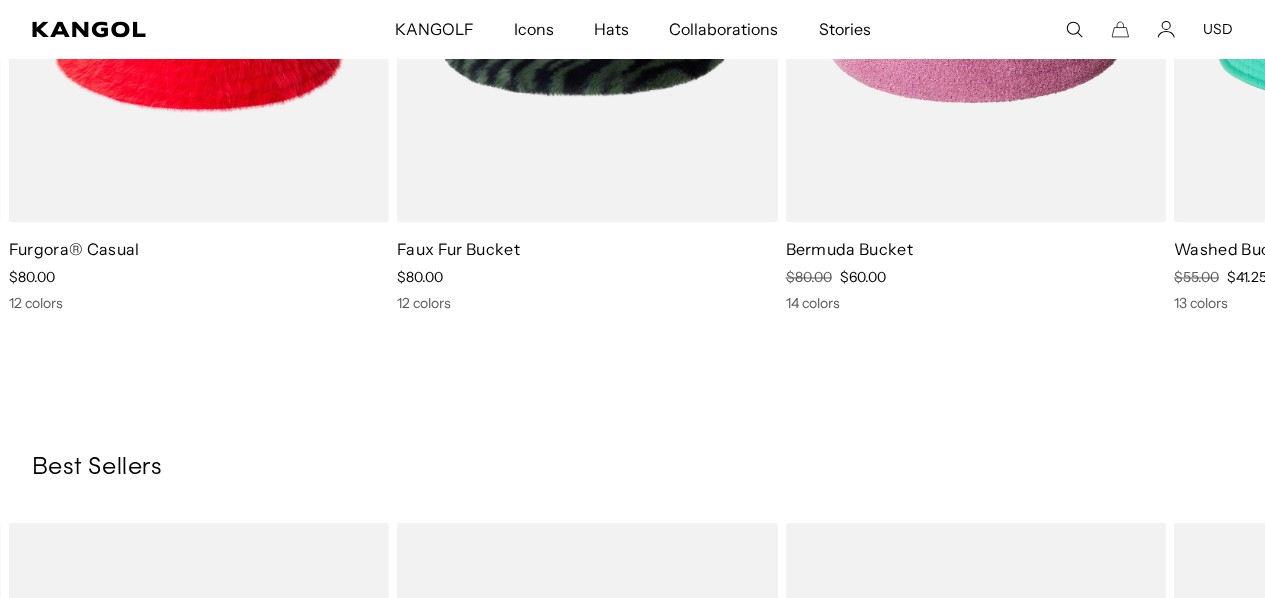 scroll, scrollTop: 1725, scrollLeft: 0, axis: vertical 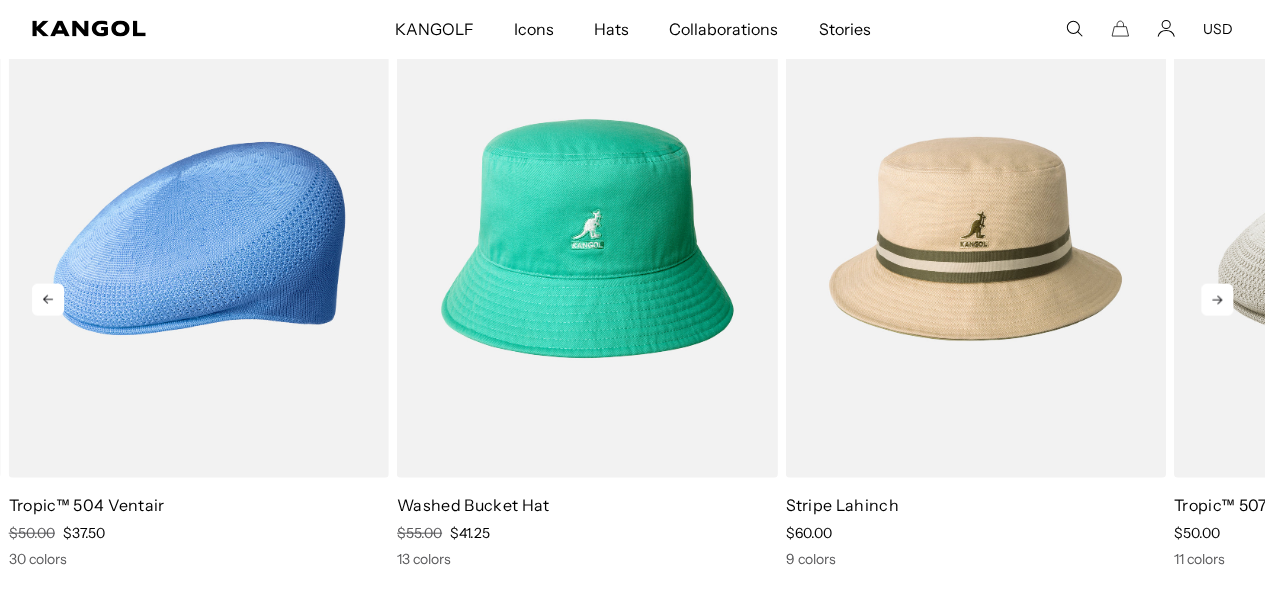 click 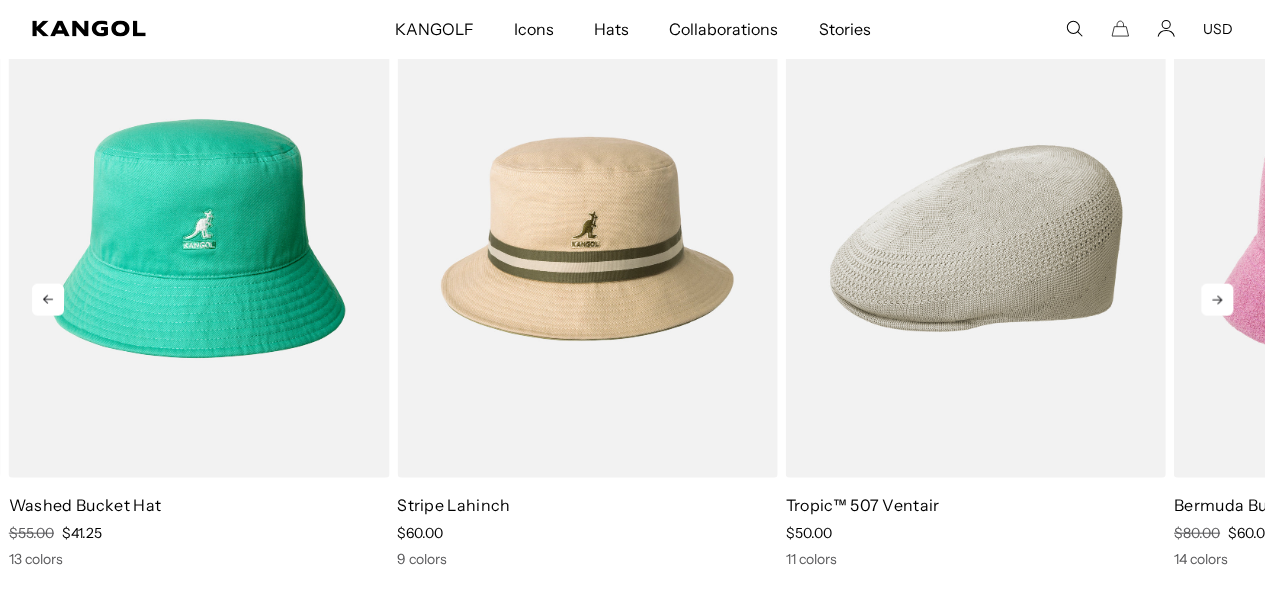 click 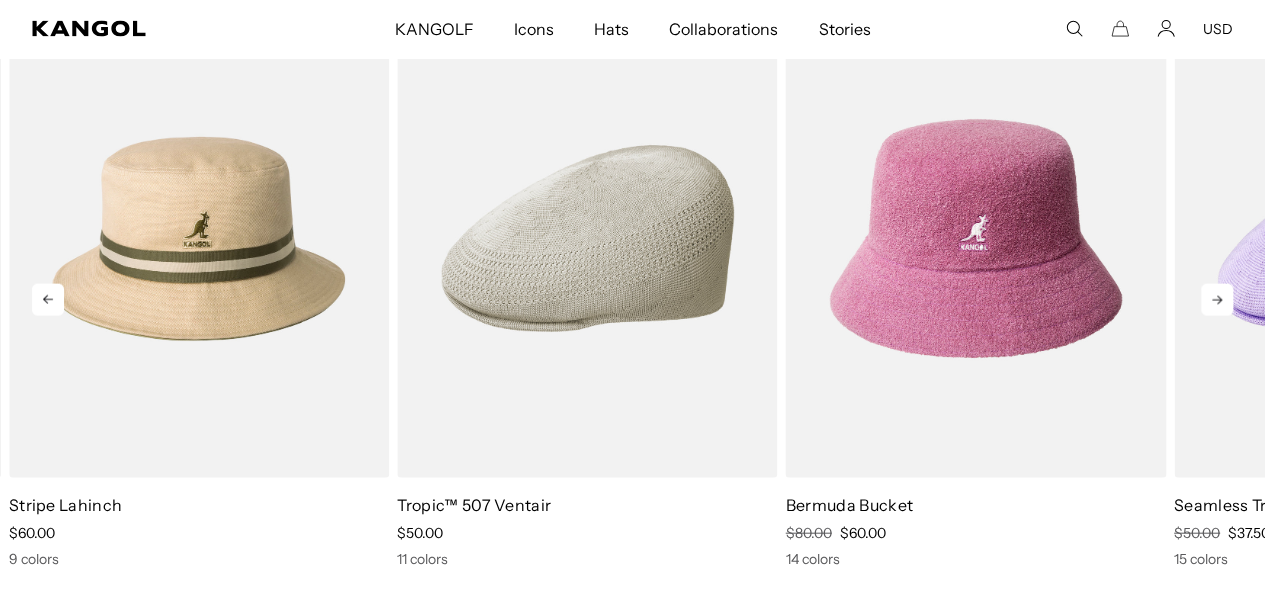 scroll, scrollTop: 0, scrollLeft: 0, axis: both 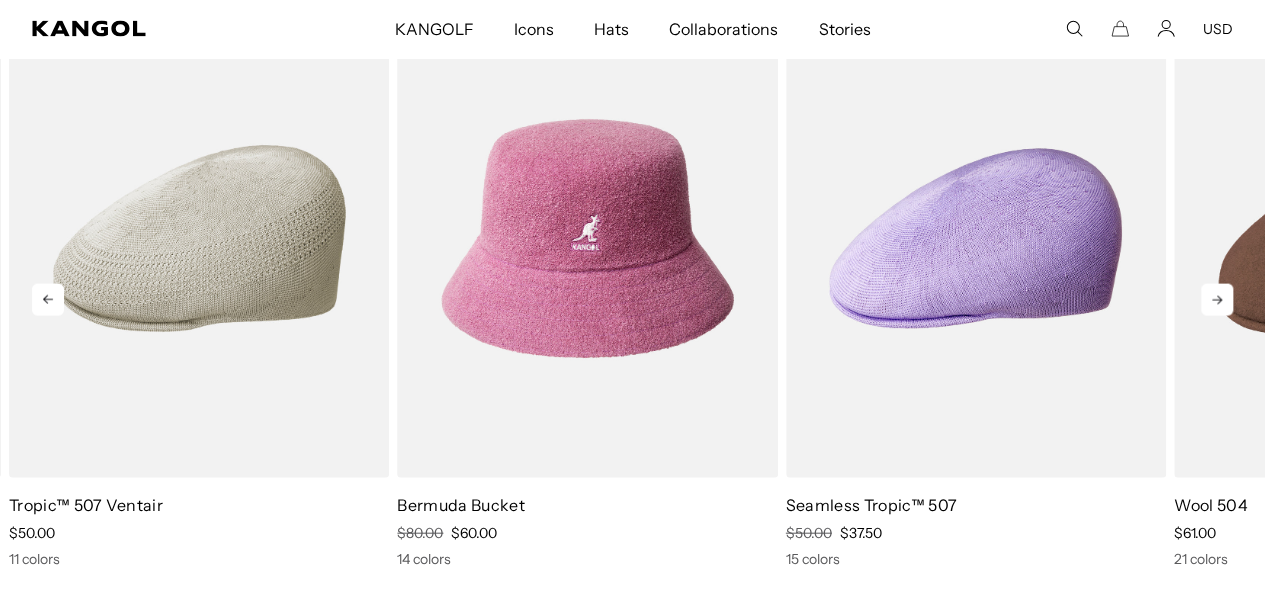 click 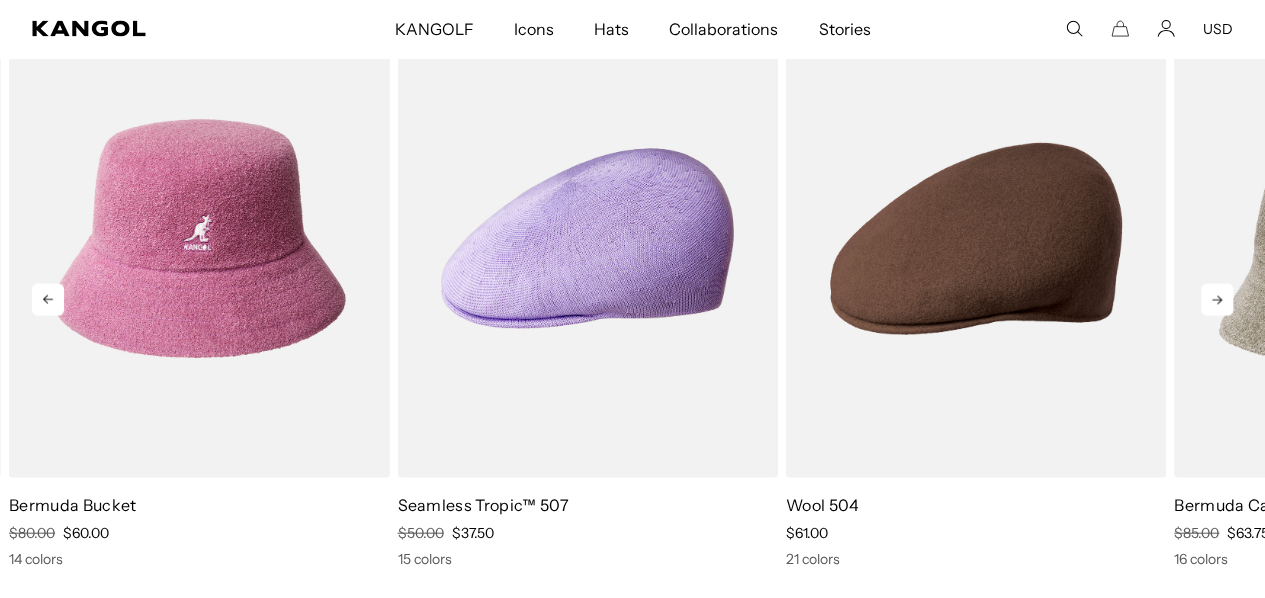 click 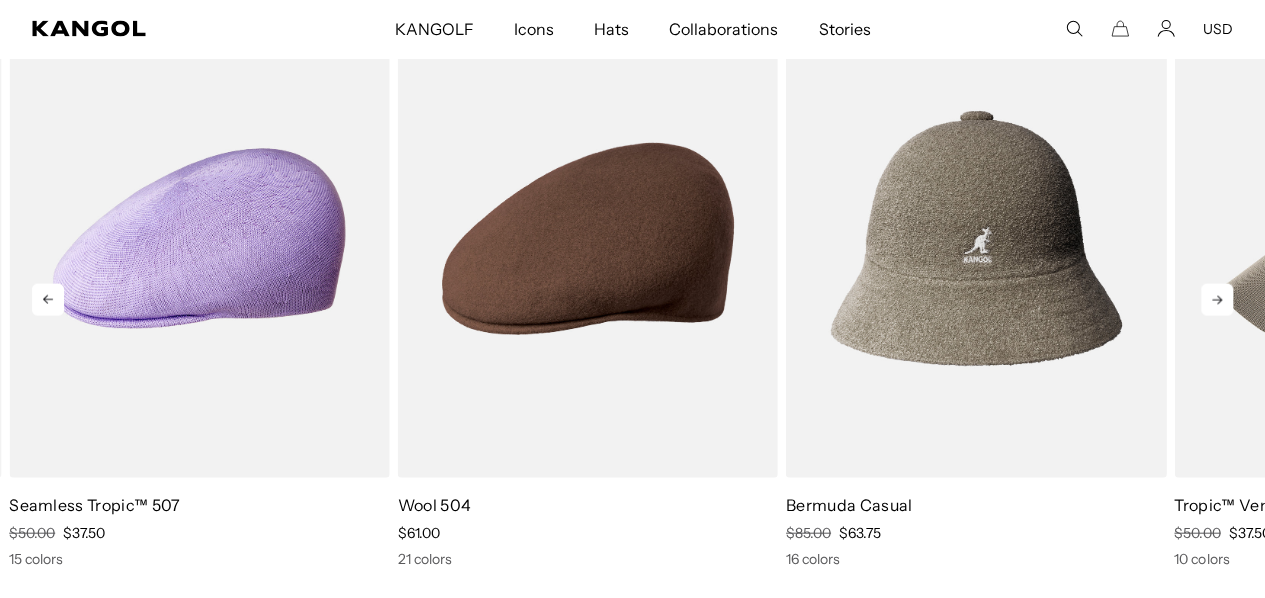 click 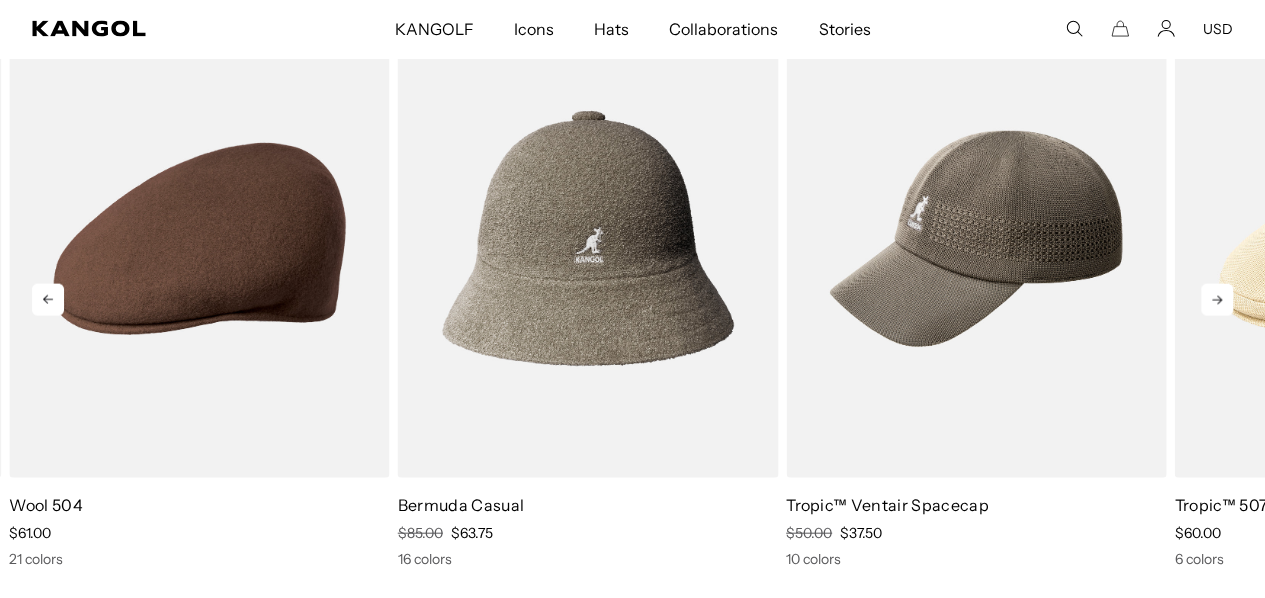 click 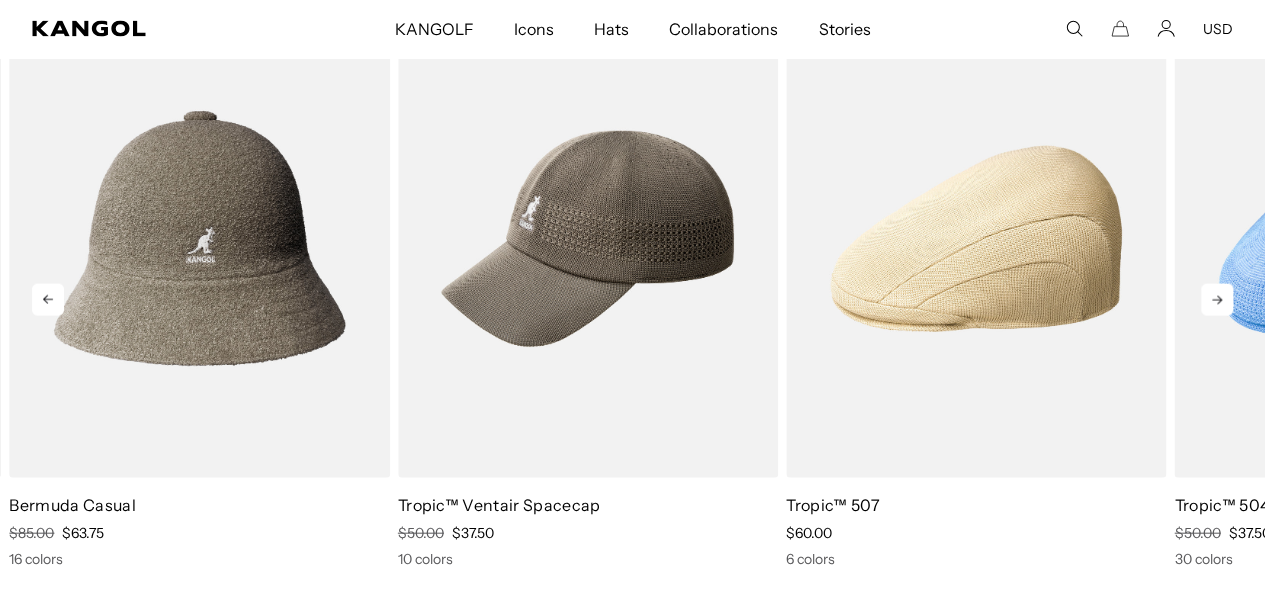 scroll, scrollTop: 0, scrollLeft: 412, axis: horizontal 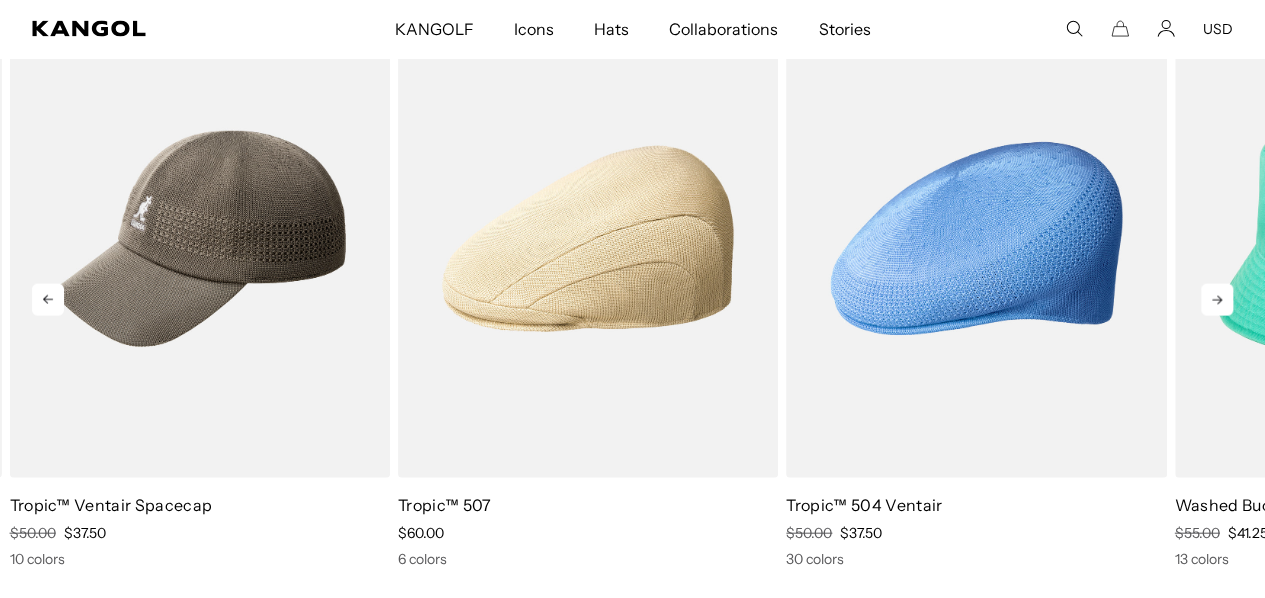 click 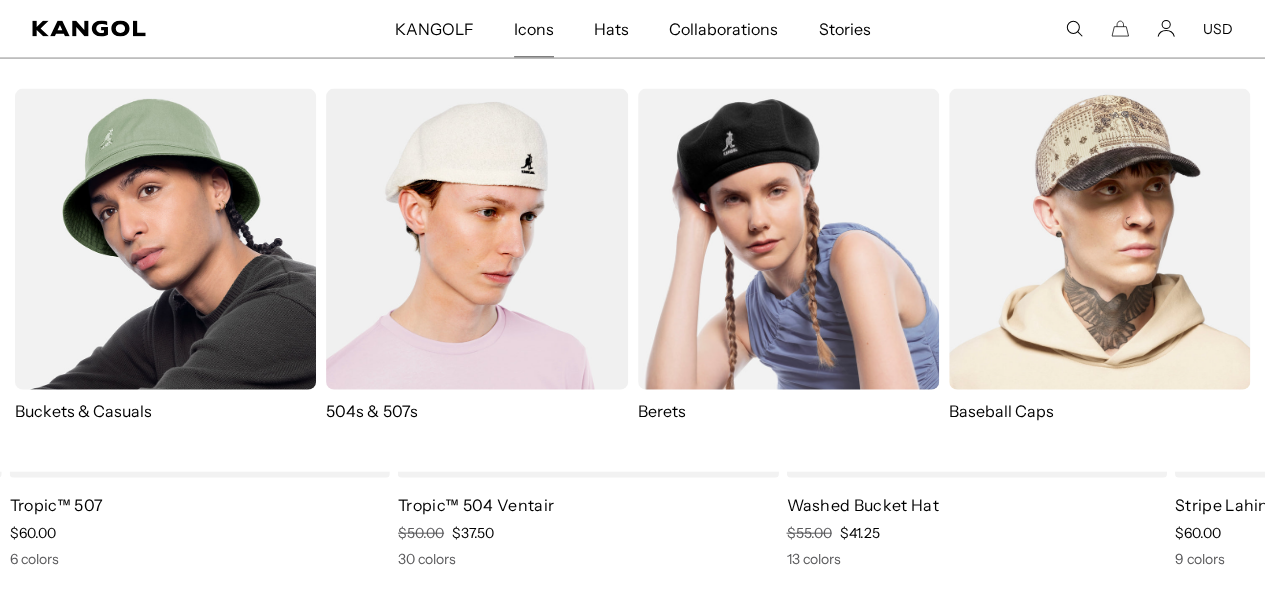 scroll, scrollTop: 0, scrollLeft: 0, axis: both 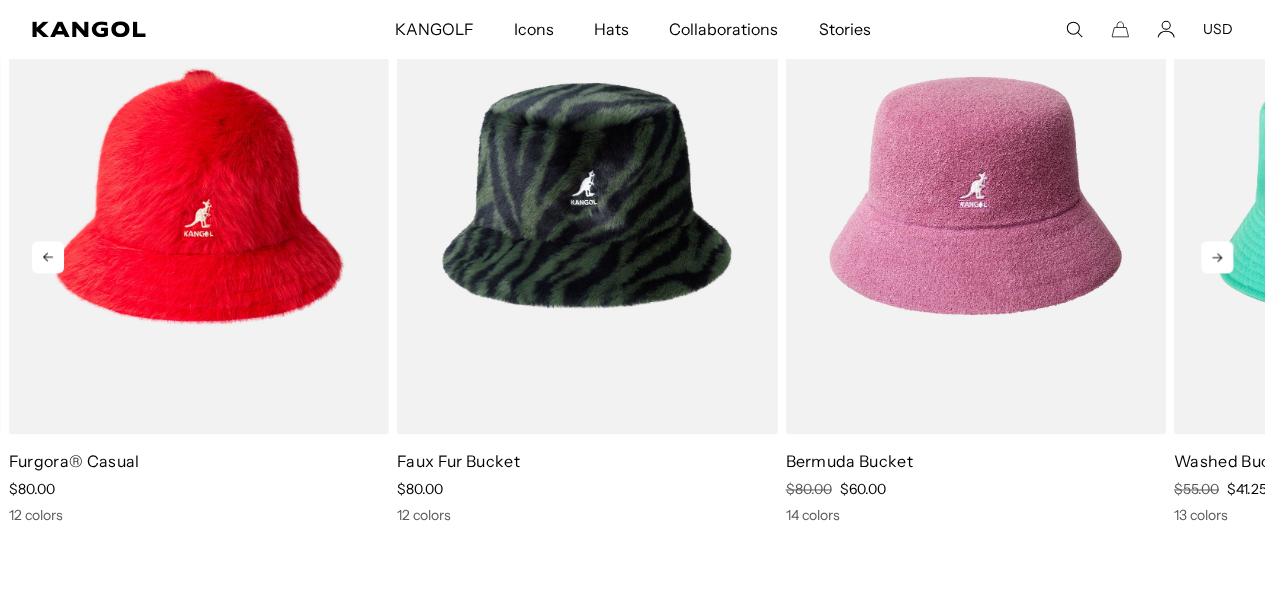 click 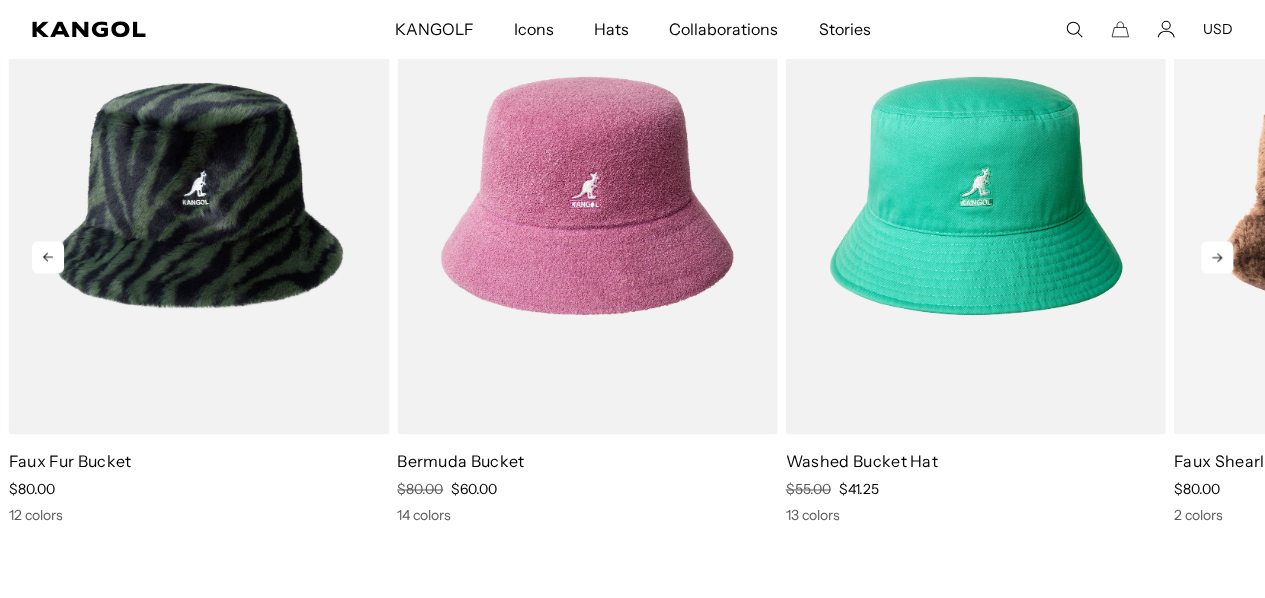 click 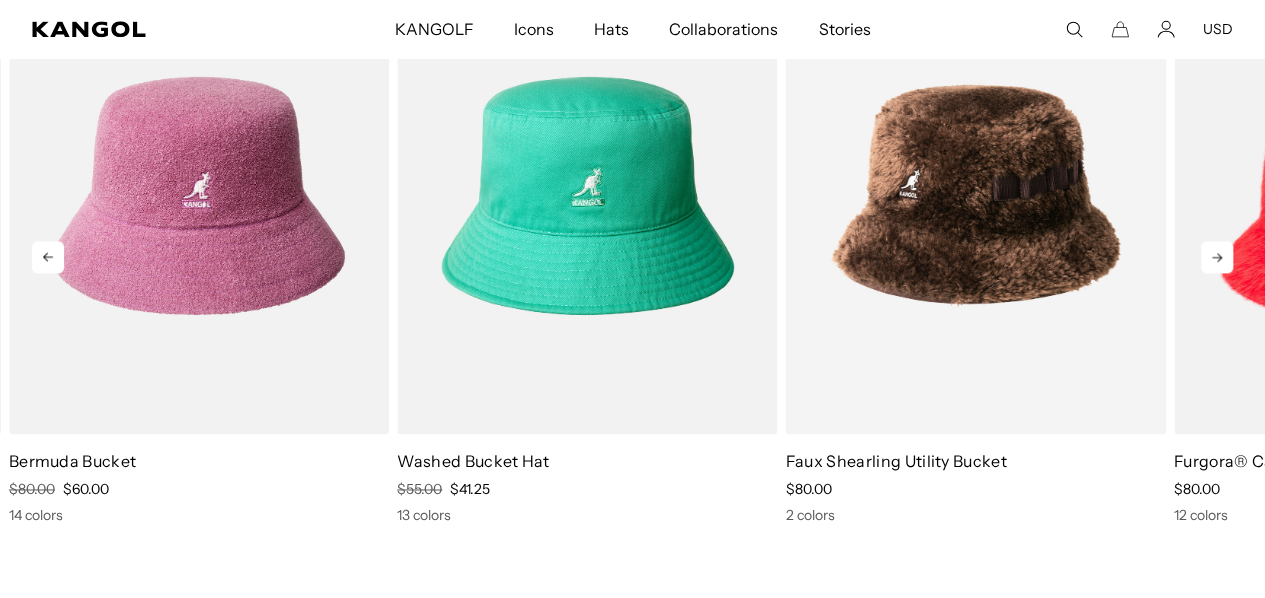 click 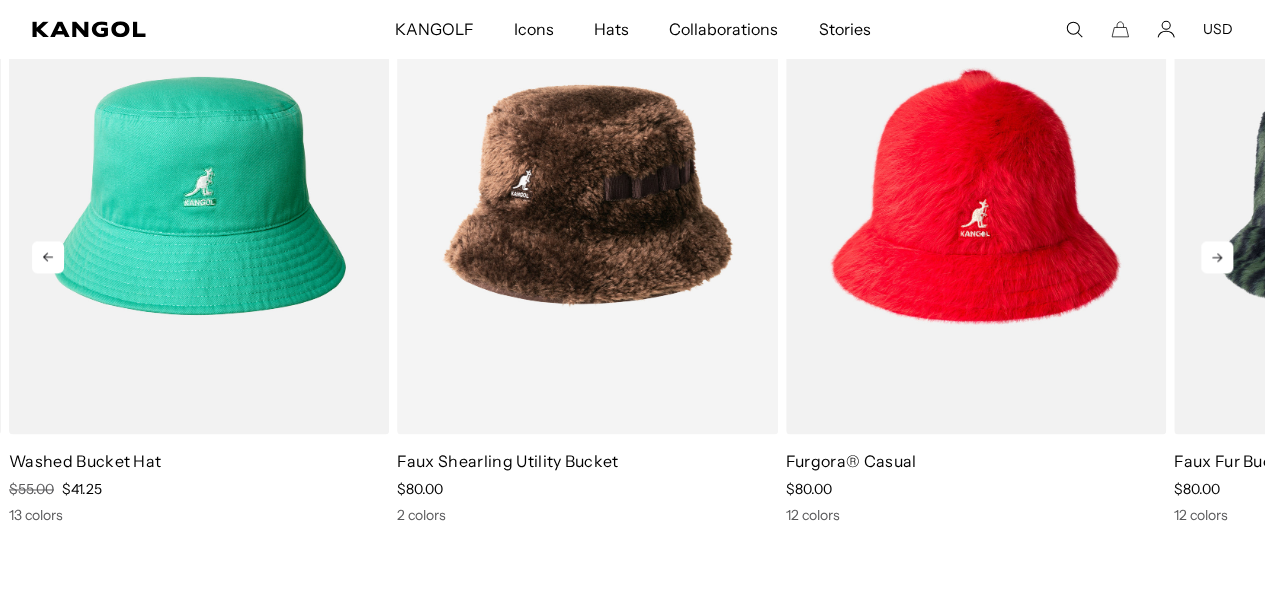 scroll, scrollTop: 0, scrollLeft: 412, axis: horizontal 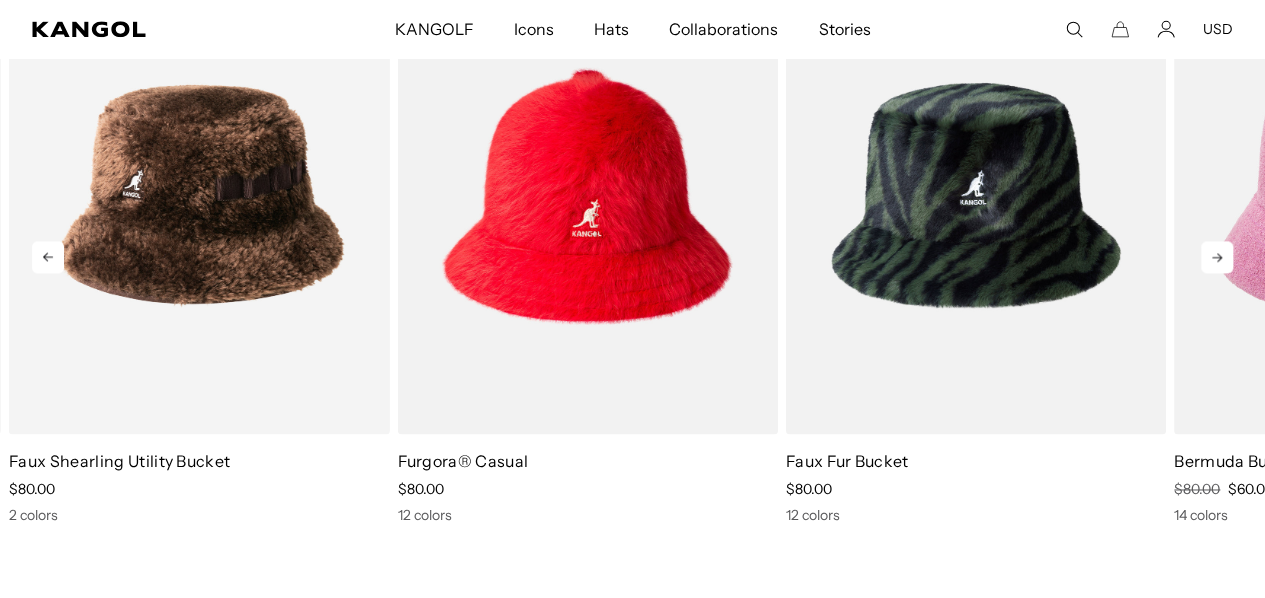click 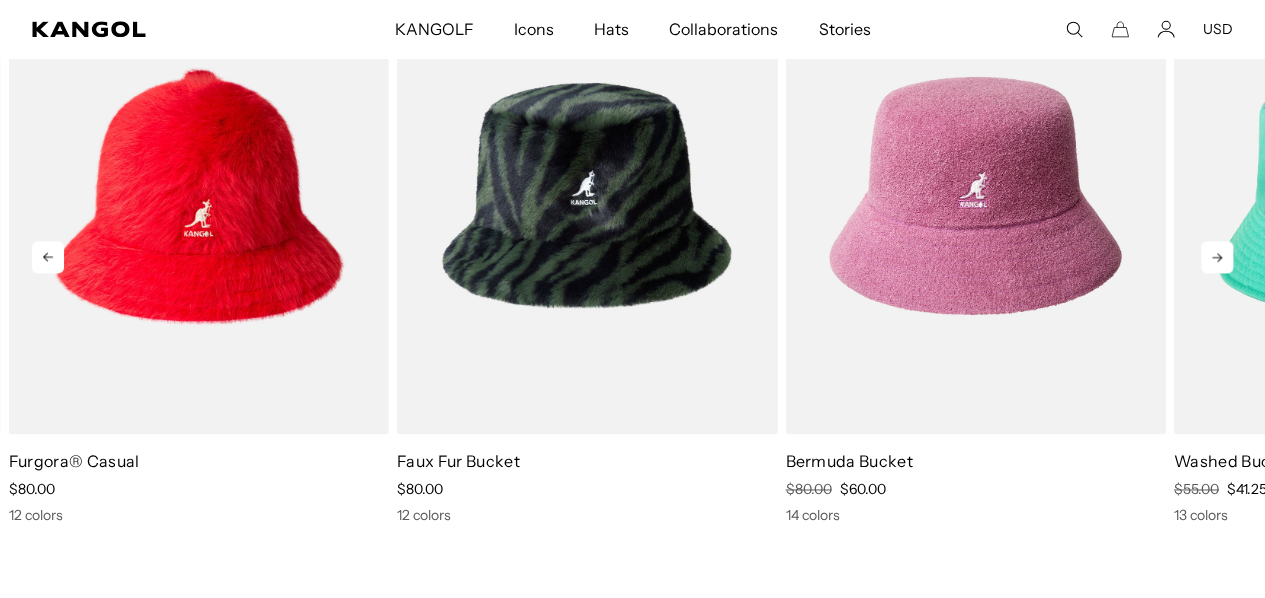 click 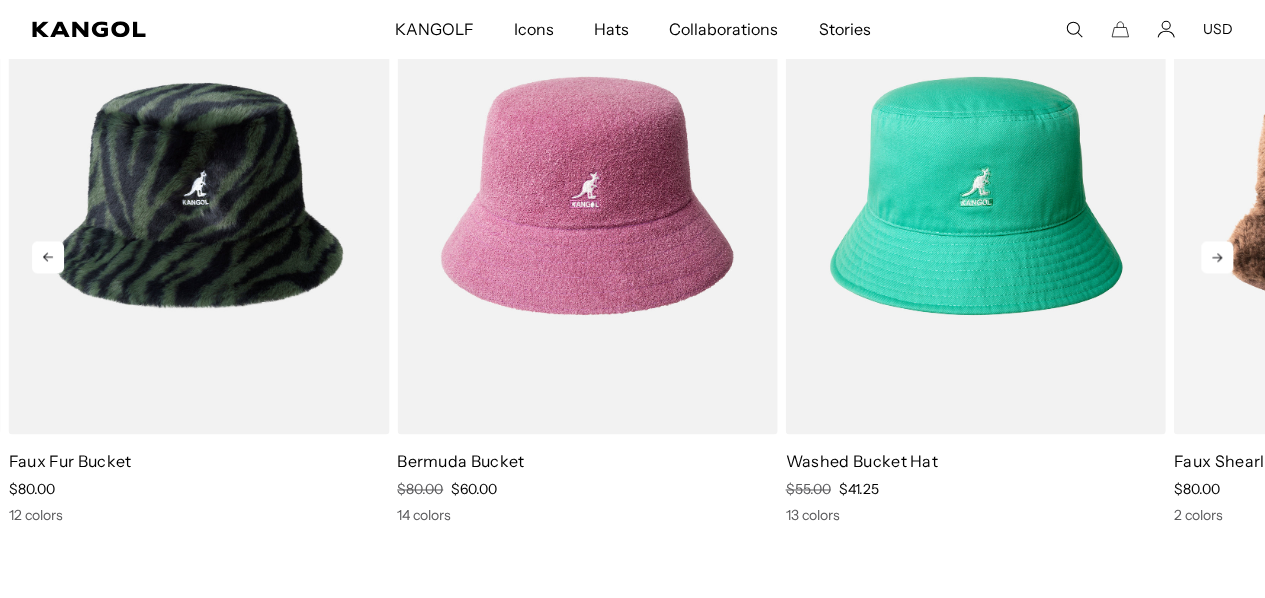 click 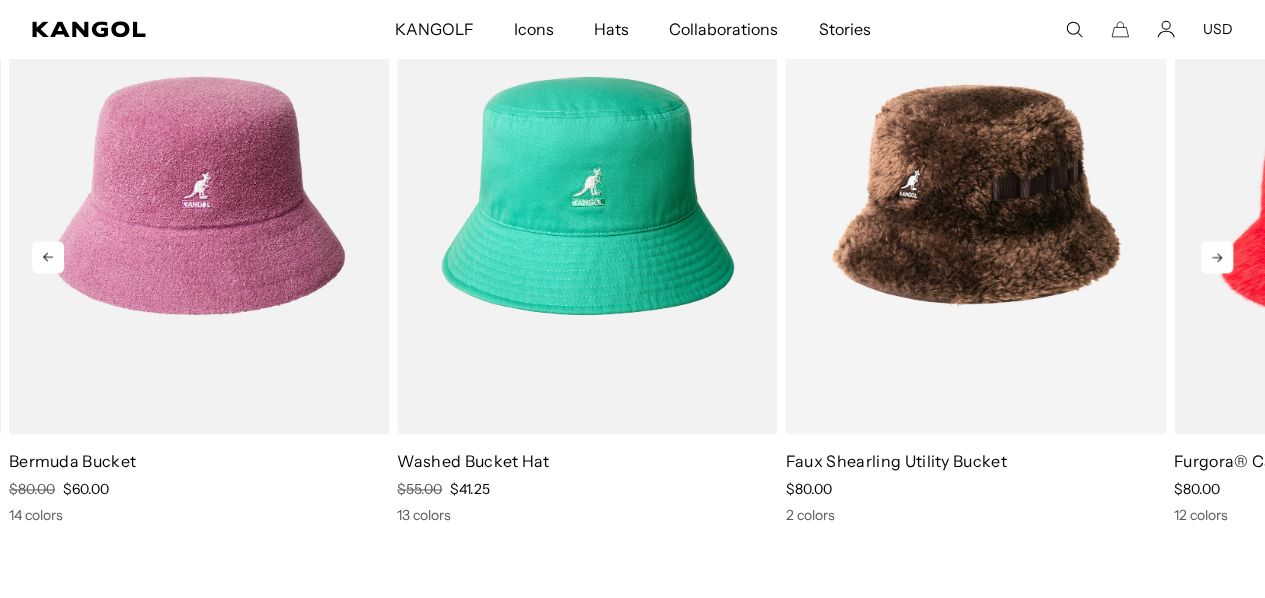 click 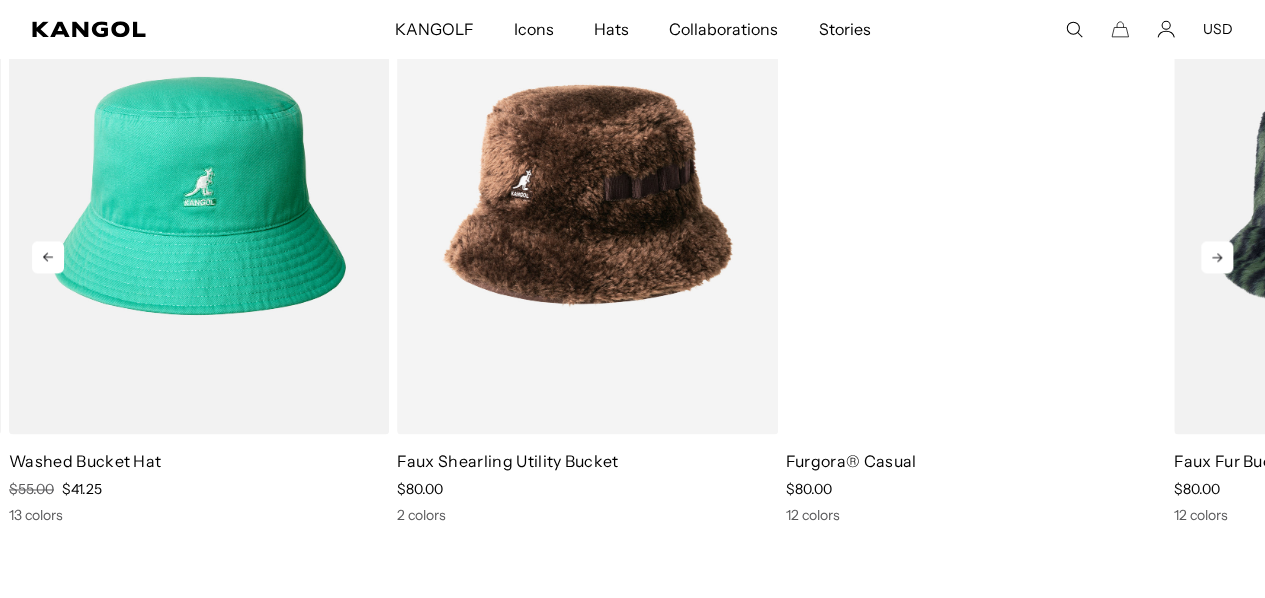 scroll, scrollTop: 0, scrollLeft: 412, axis: horizontal 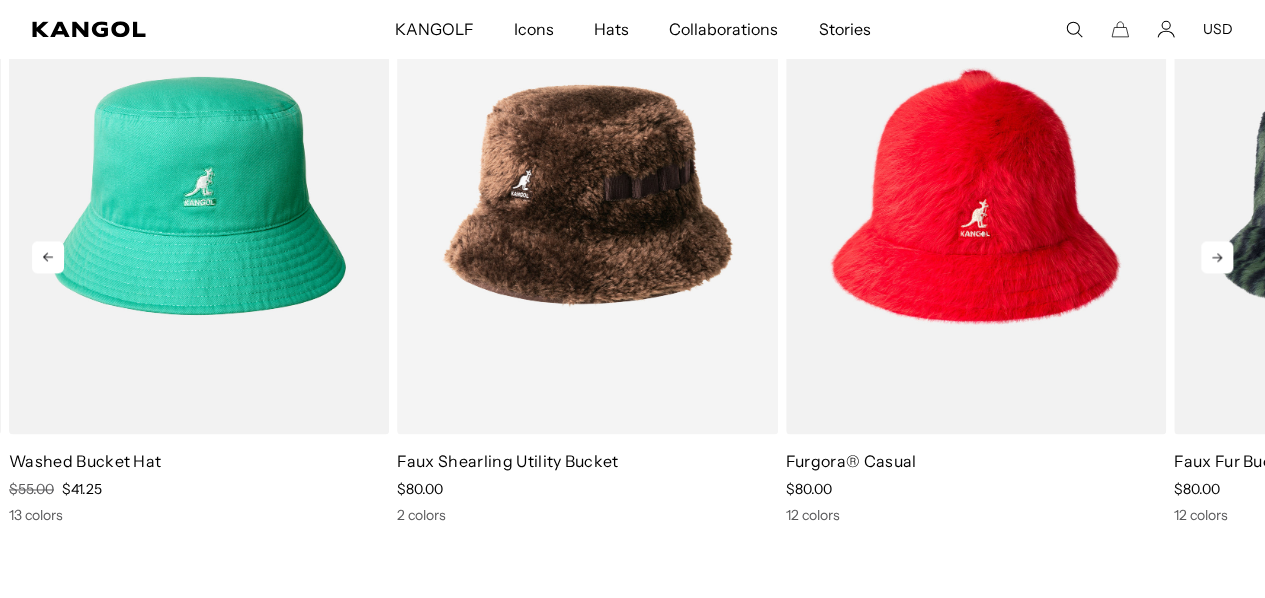 click 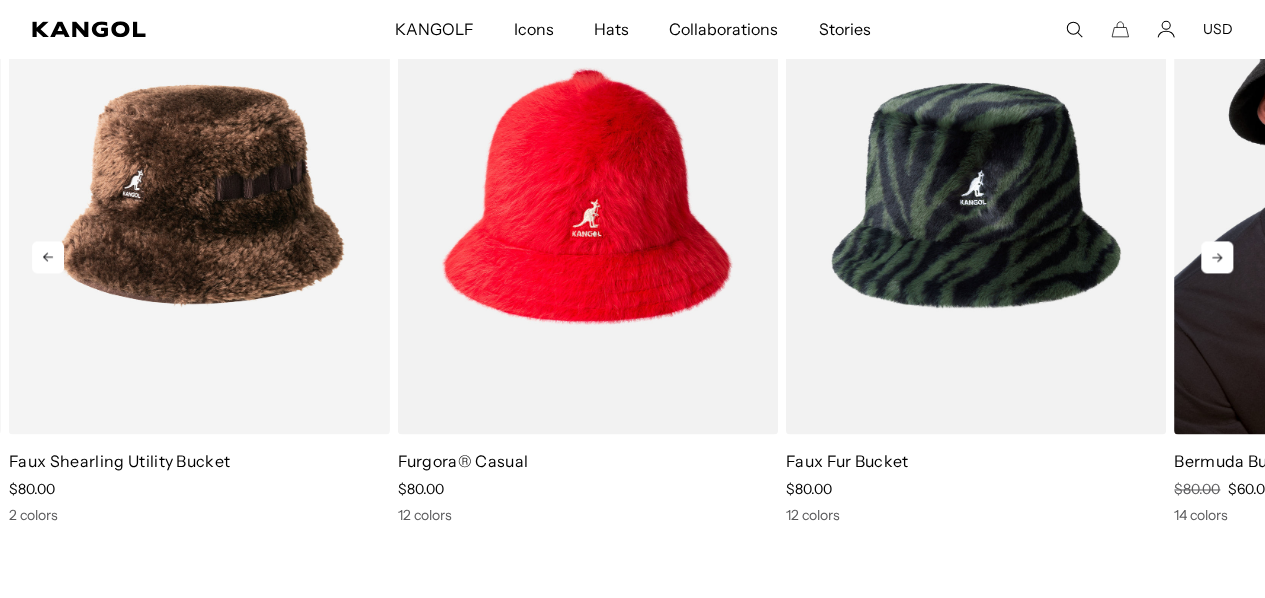 scroll, scrollTop: 0, scrollLeft: 0, axis: both 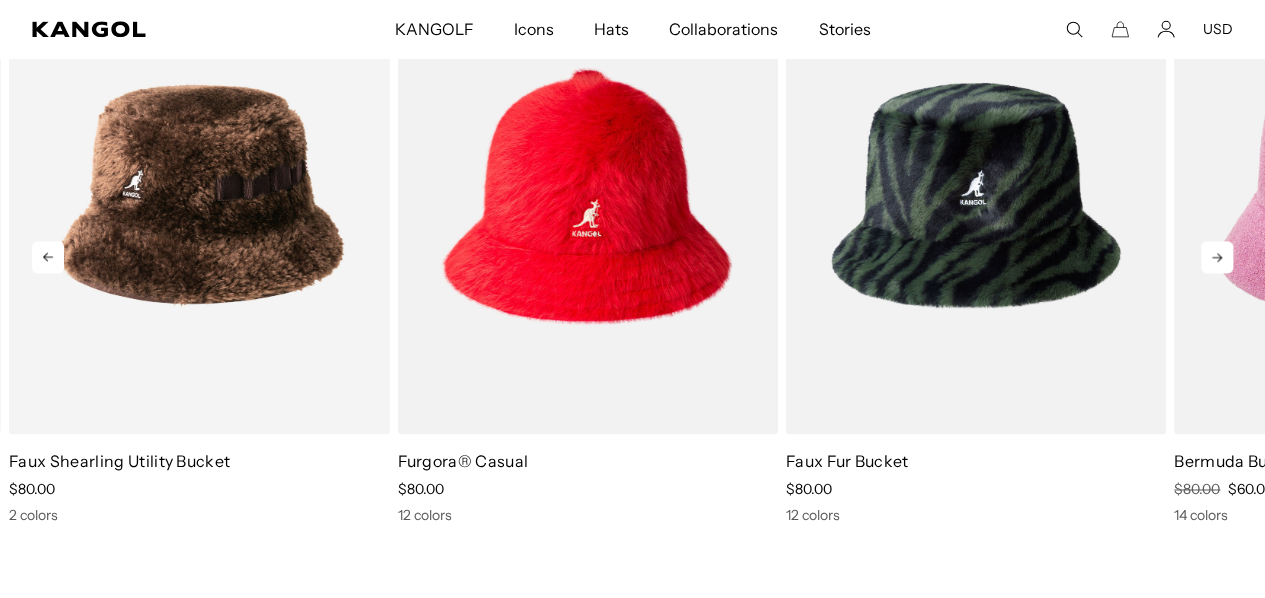 click 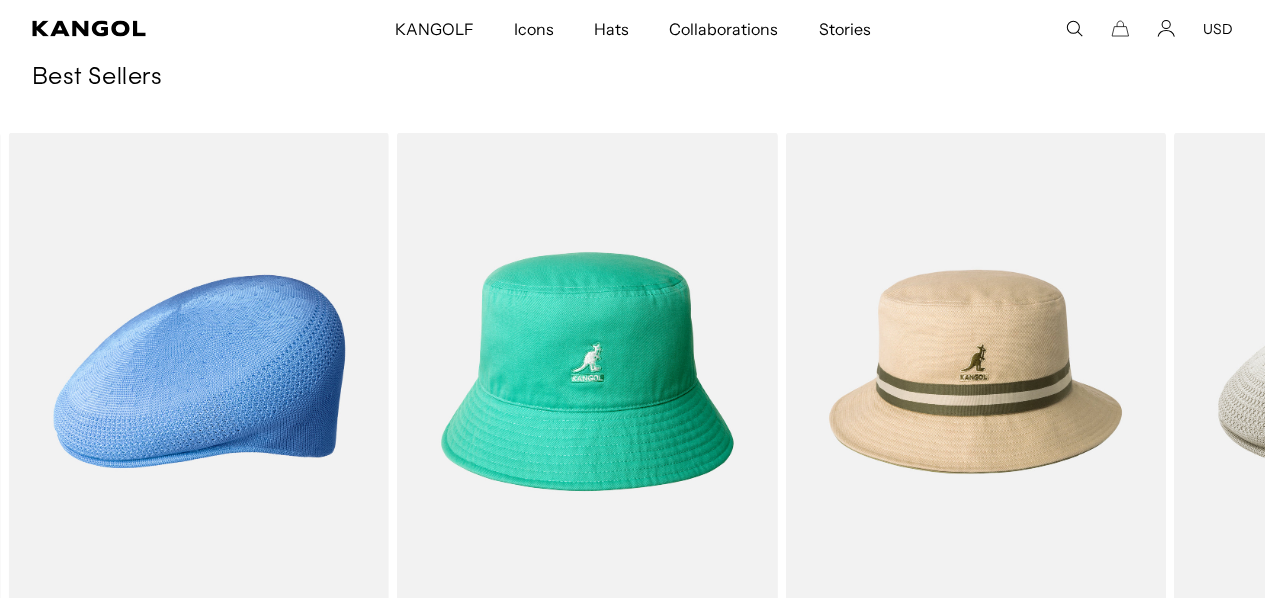 scroll, scrollTop: 1955, scrollLeft: 0, axis: vertical 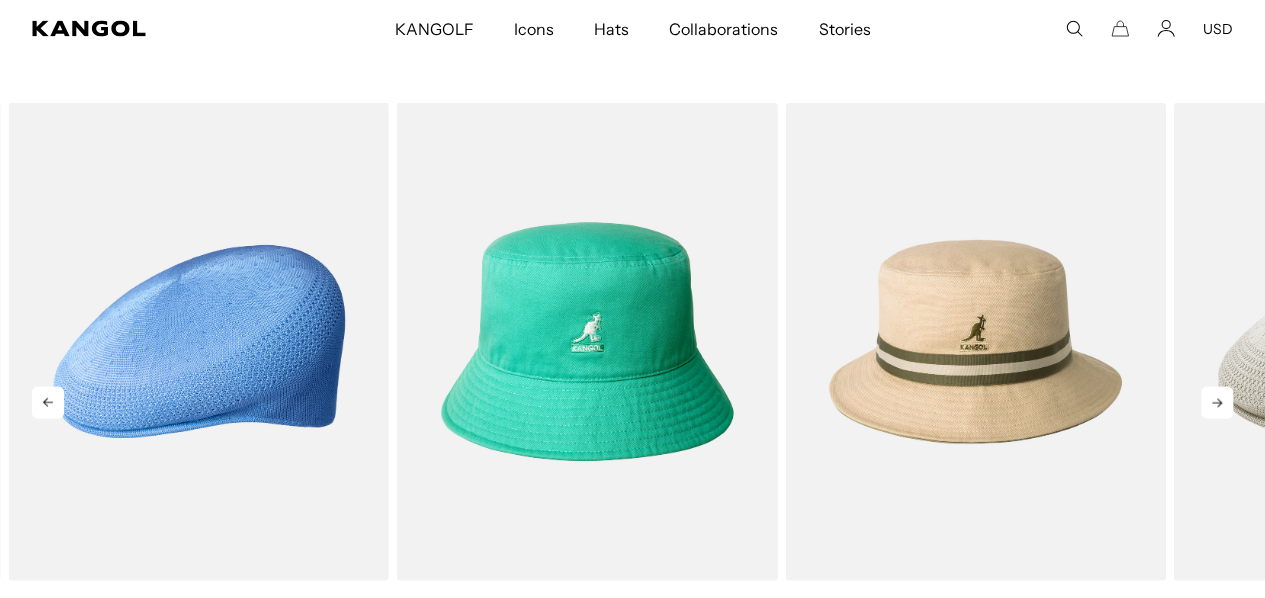 click 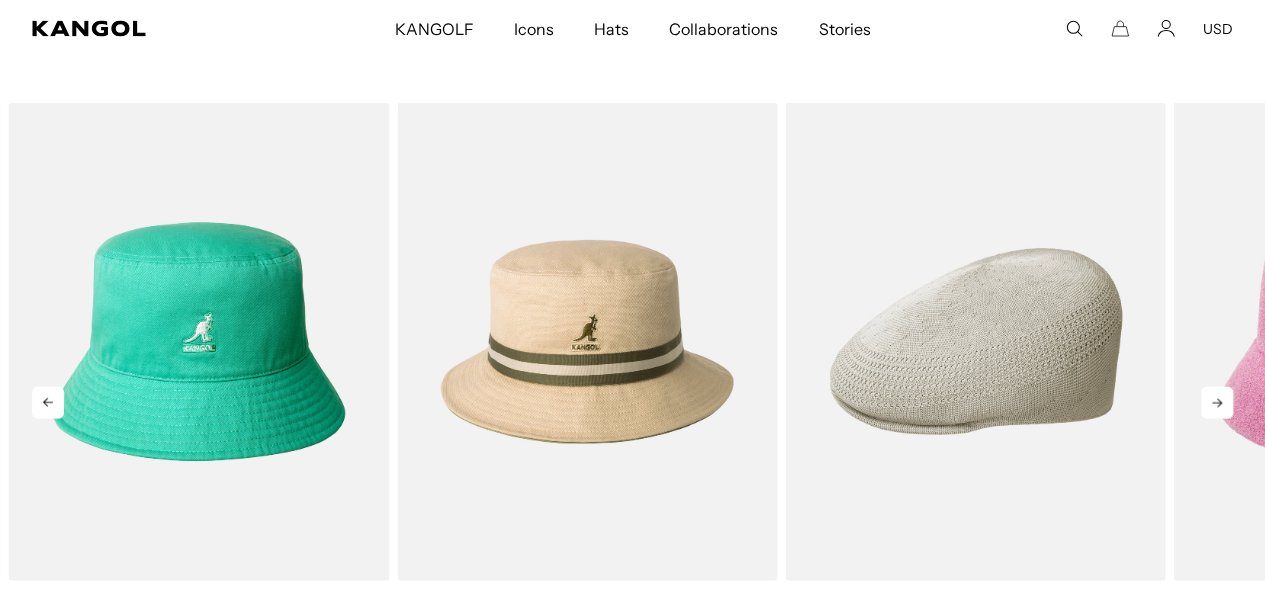 click 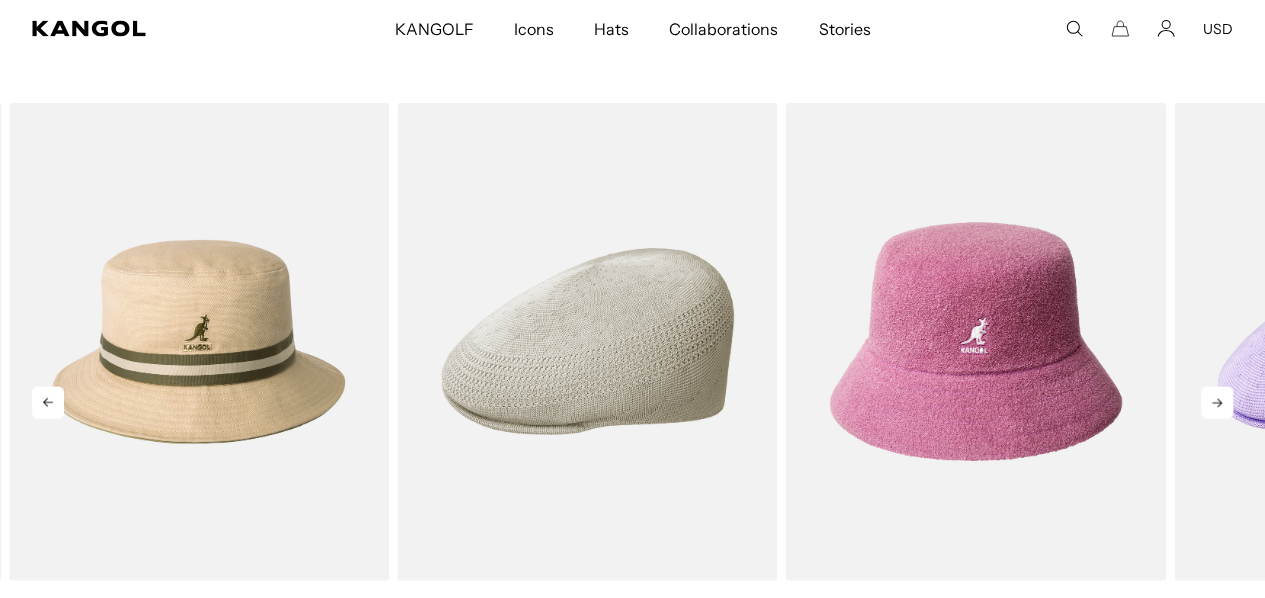 scroll, scrollTop: 0, scrollLeft: 0, axis: both 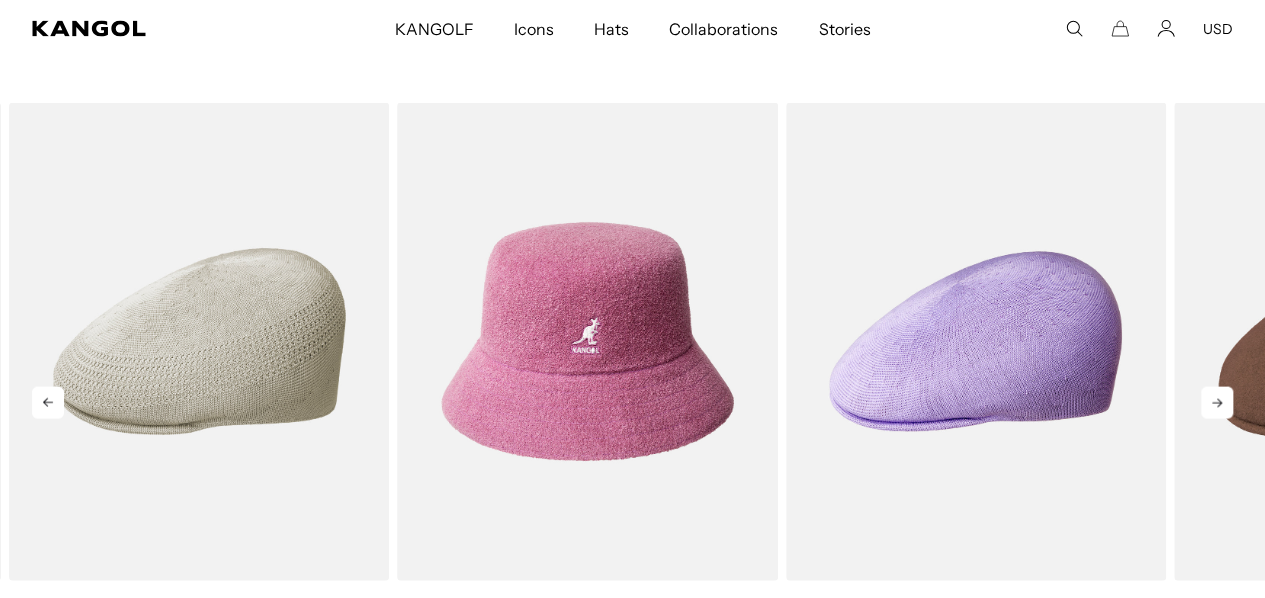 click 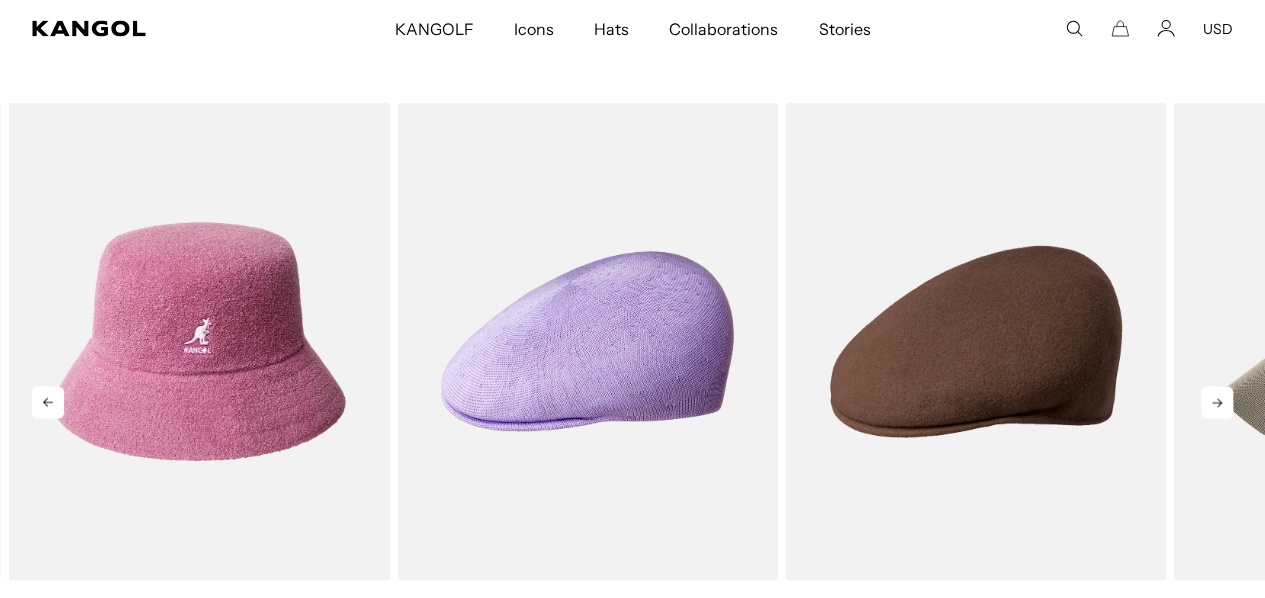 click 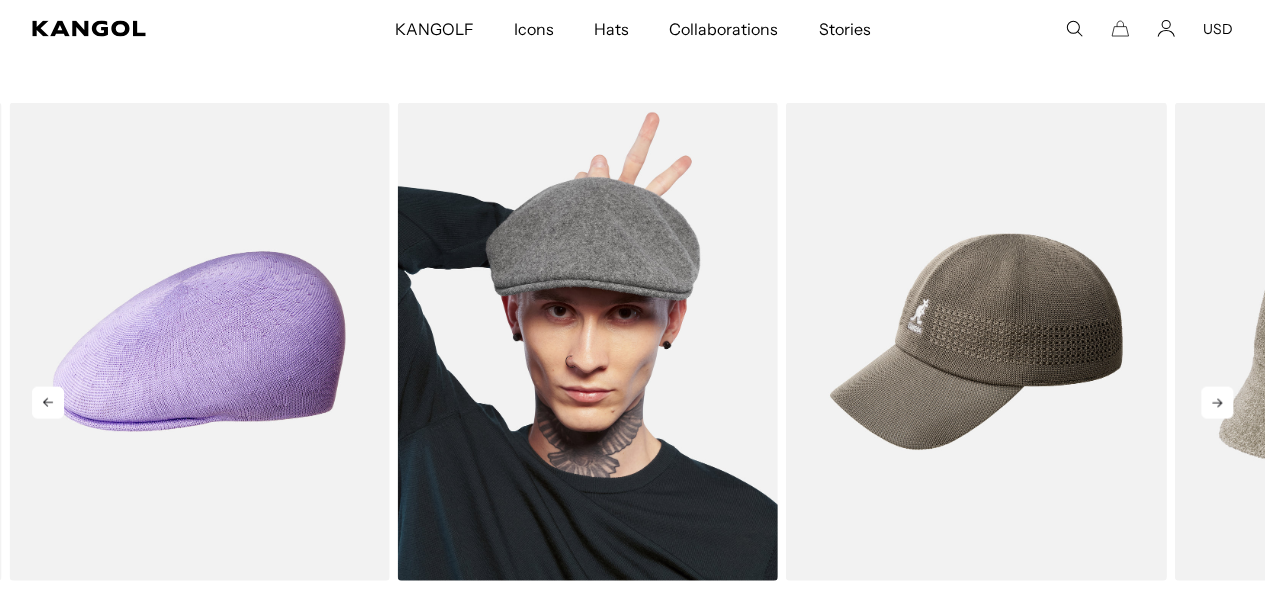 scroll, scrollTop: 0, scrollLeft: 0, axis: both 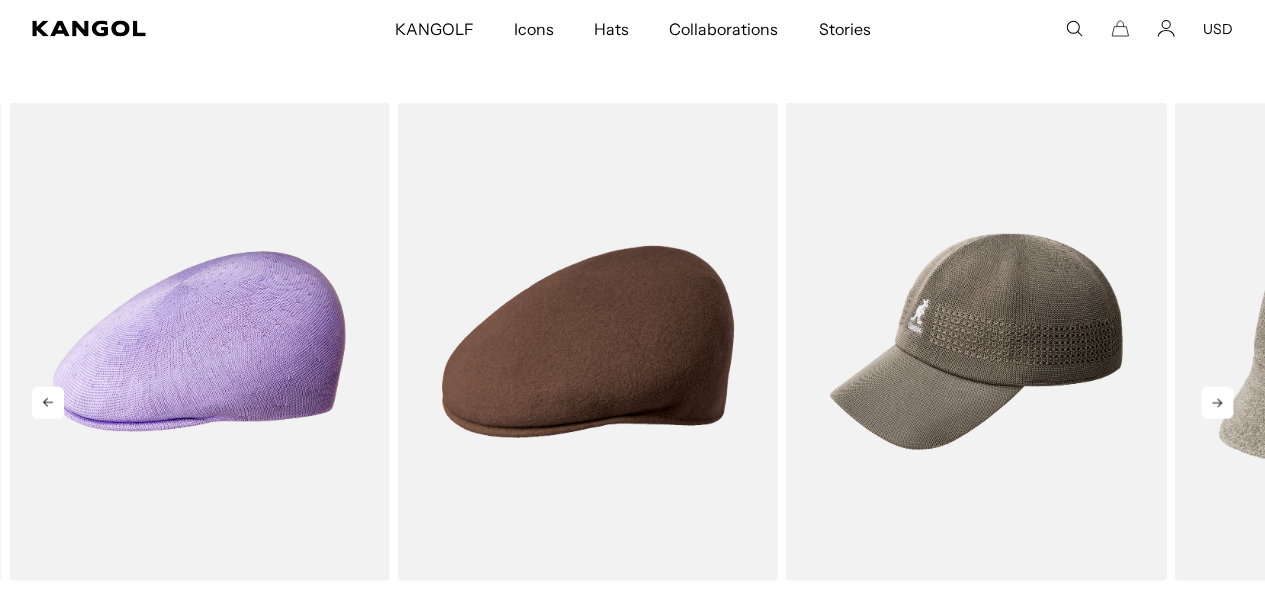 click 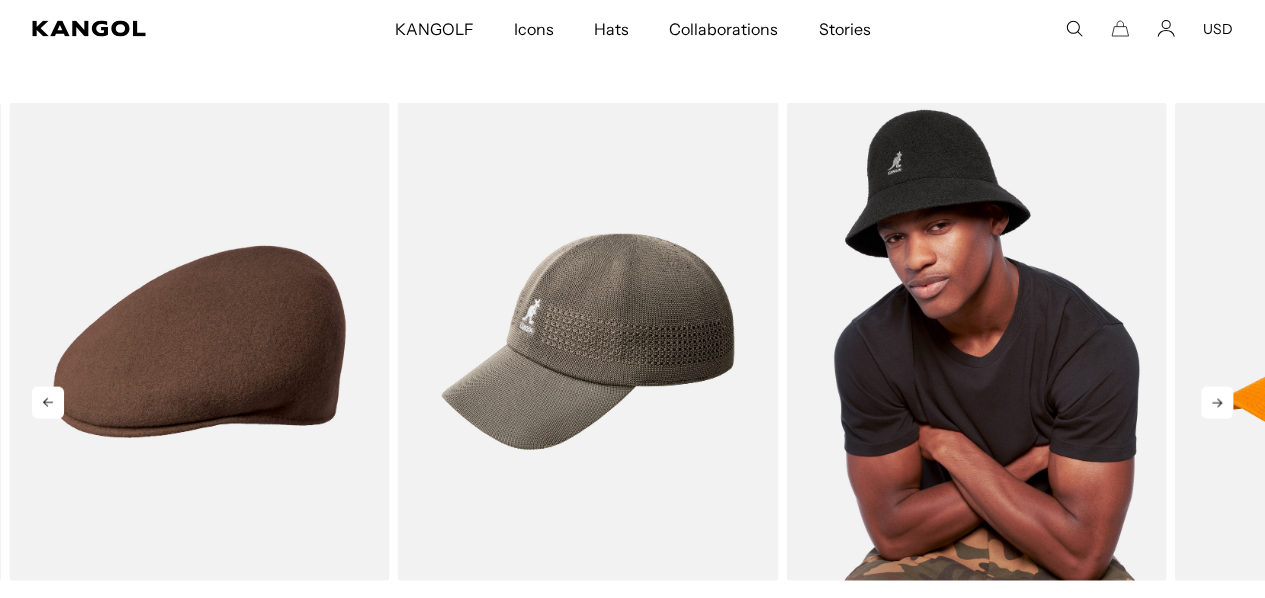 scroll, scrollTop: 0, scrollLeft: 412, axis: horizontal 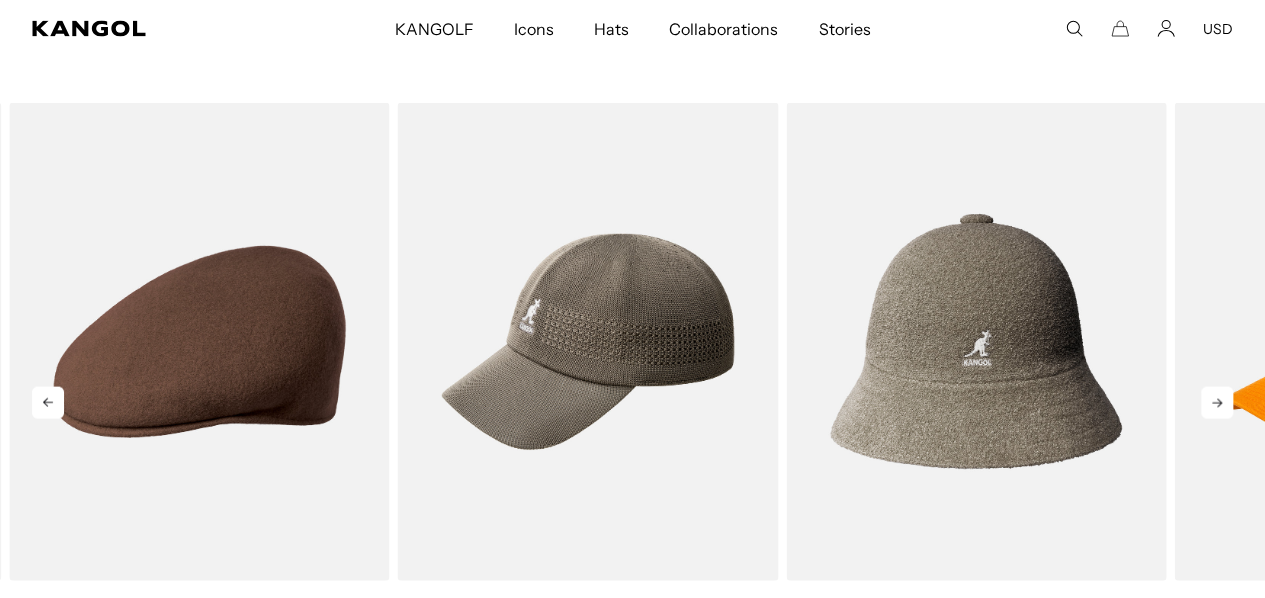click 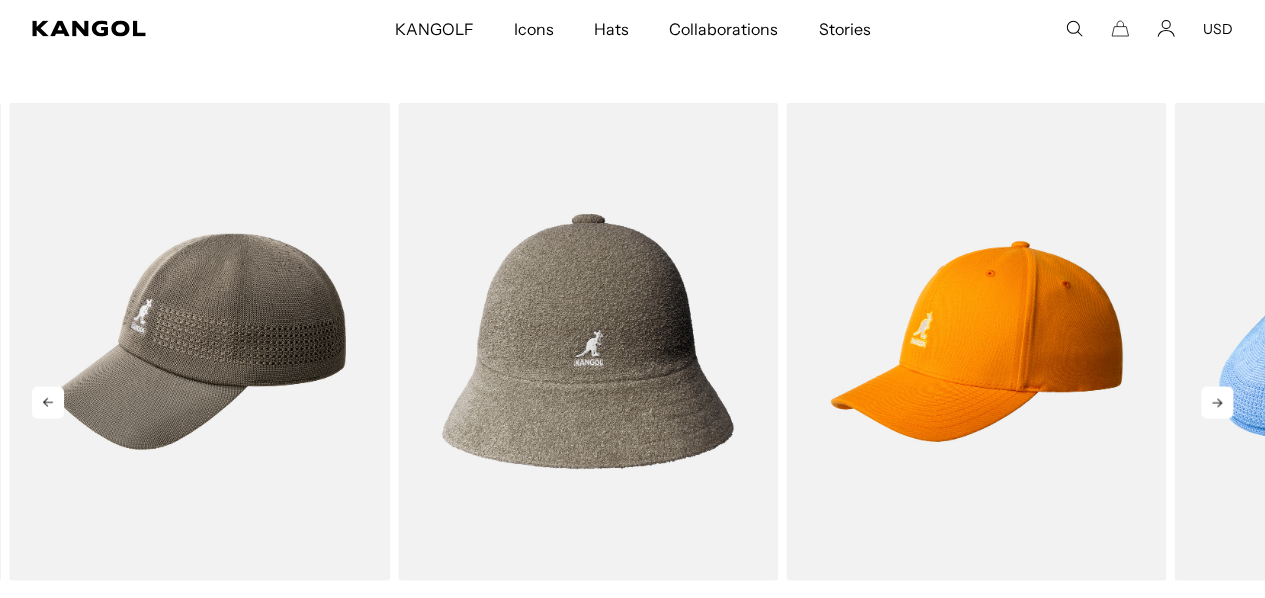 click 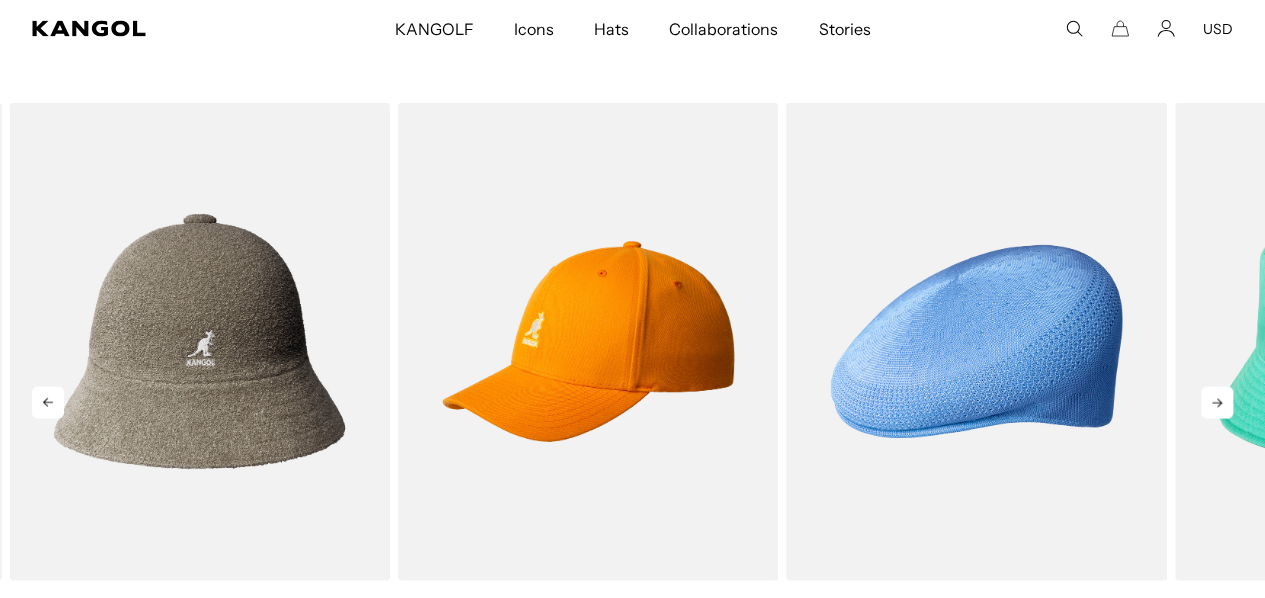 click 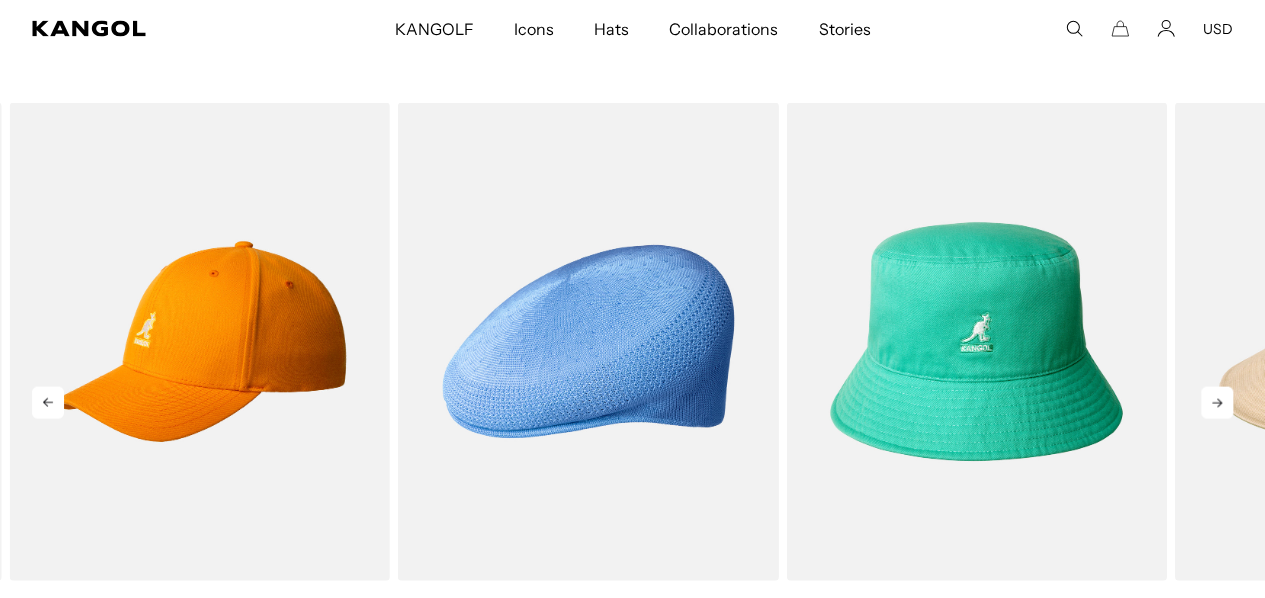 click 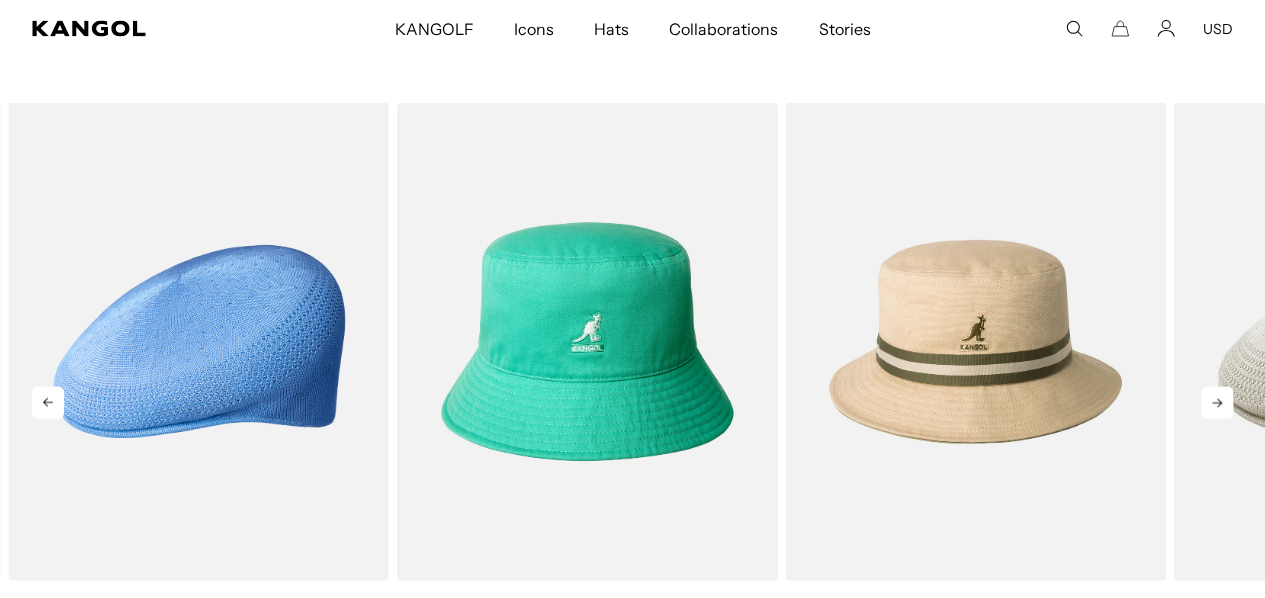 click 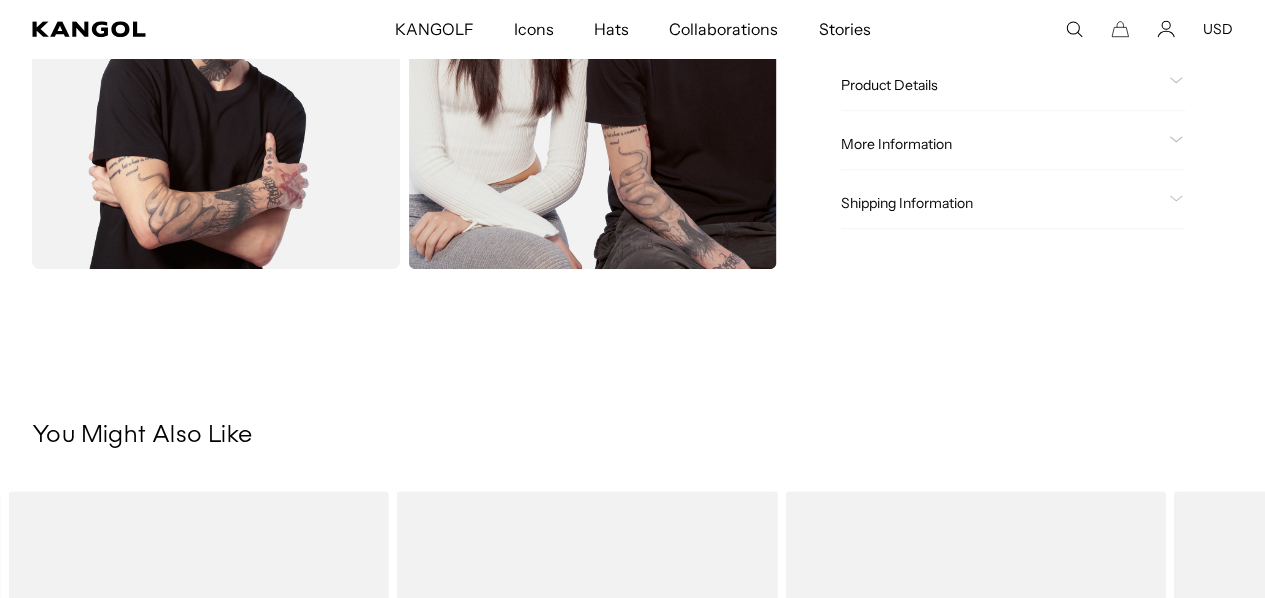 scroll, scrollTop: 567, scrollLeft: 0, axis: vertical 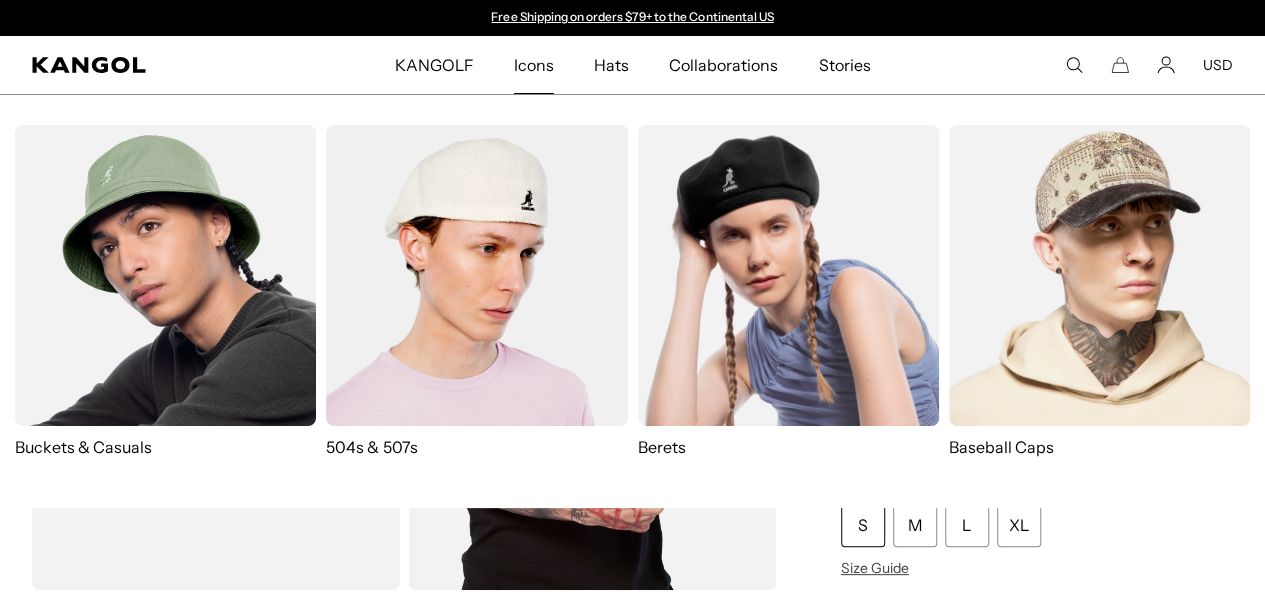 click at bounding box center [788, 275] 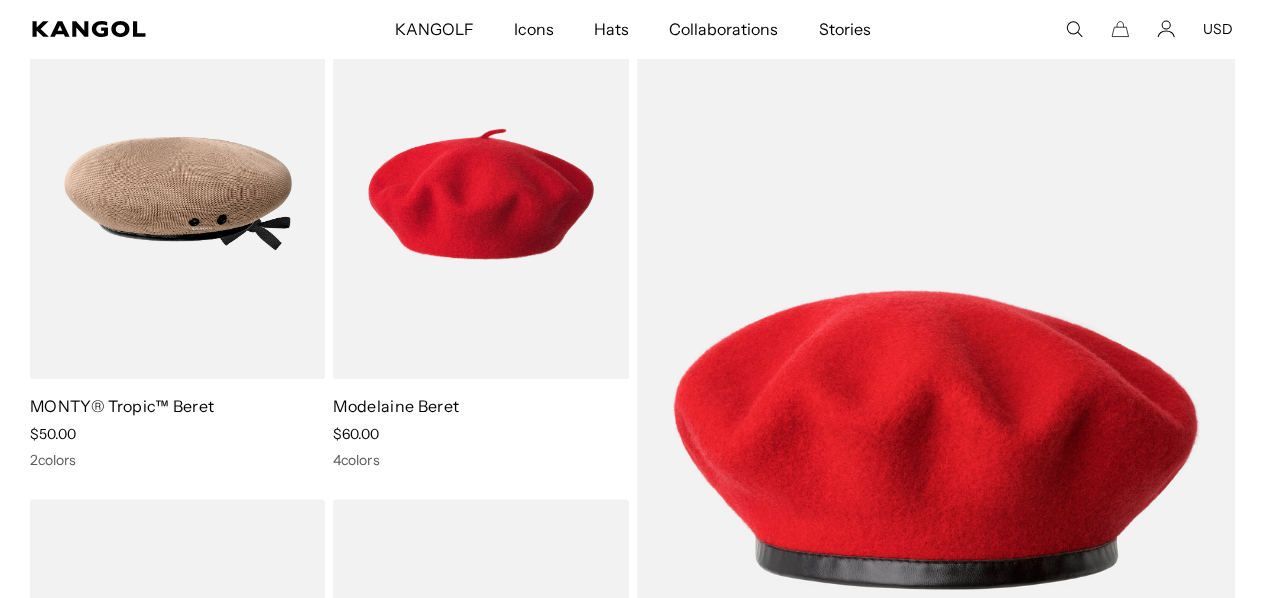 scroll, scrollTop: 618, scrollLeft: 0, axis: vertical 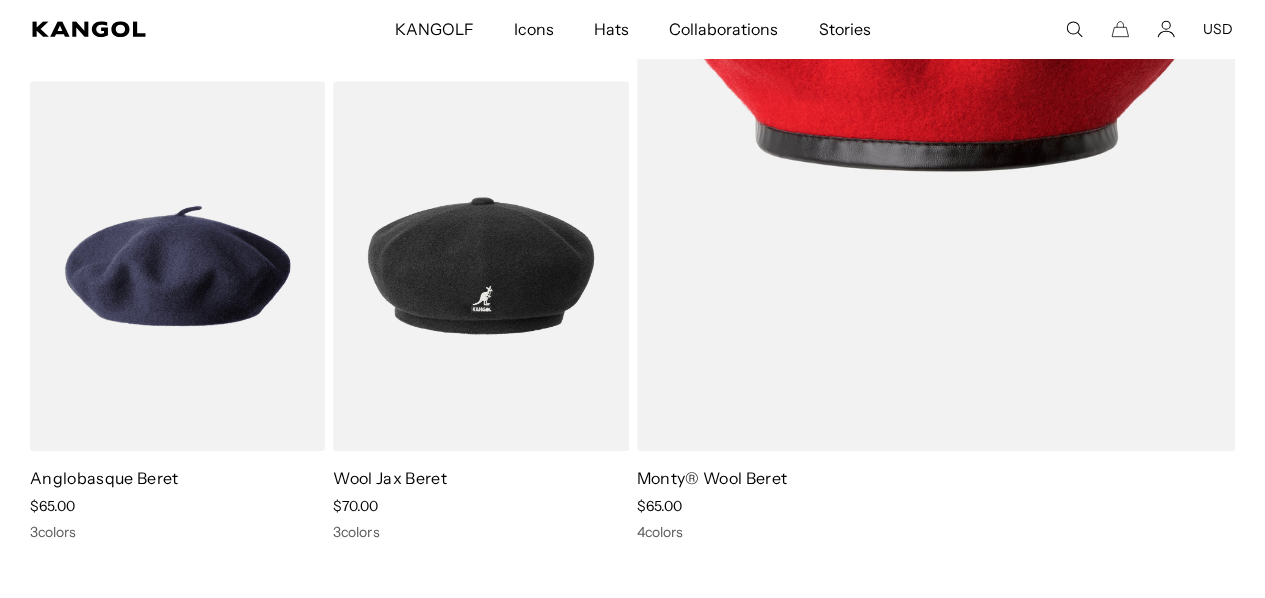 click on "Skip to content
My Bag
( 0 )
Your cart is empty.
Explore new hats
Loading...
Subtotal
$0.00 USD
Taxes, shipping, and discounts are calculated at checkout
Checkout
View My Bag
Free Shipping on orders $79+ to the Continental US
Free Shipping on orders $79+ to the Continental US" at bounding box center [632, 1096] 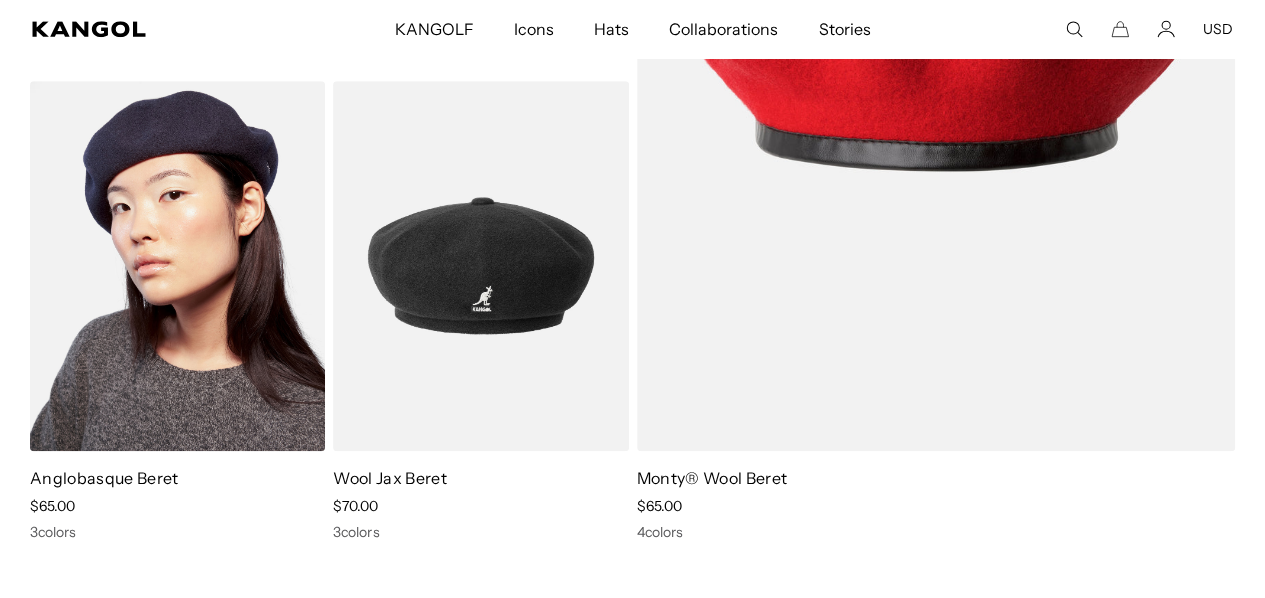 scroll, scrollTop: 0, scrollLeft: 412, axis: horizontal 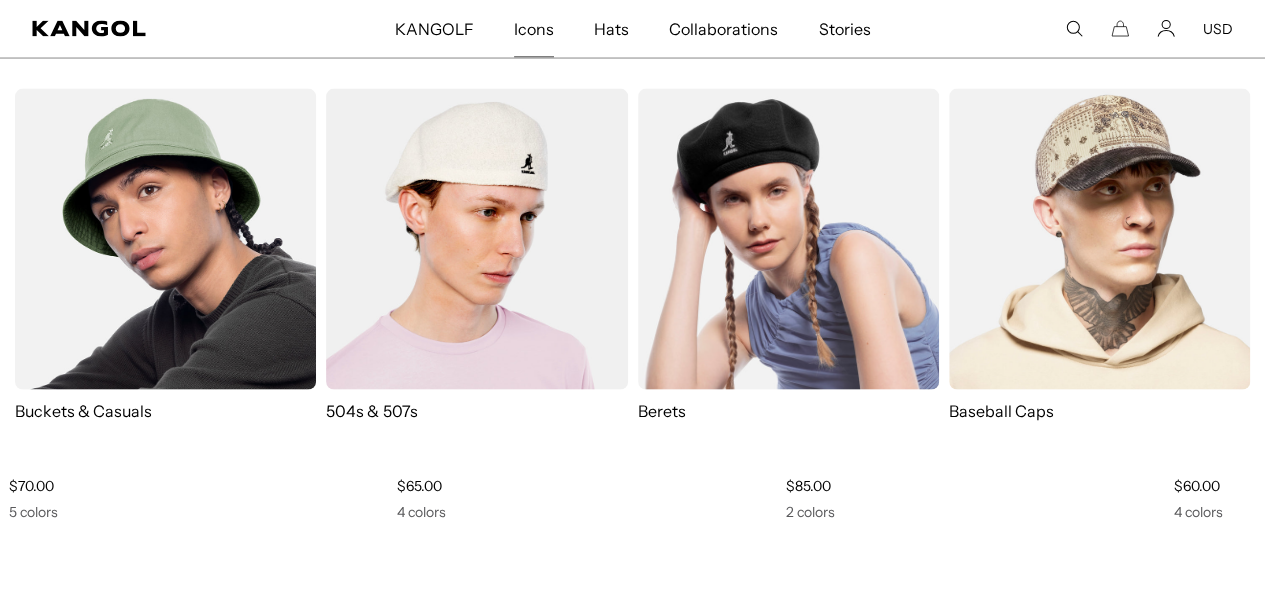 click on "Icons" at bounding box center (534, 29) 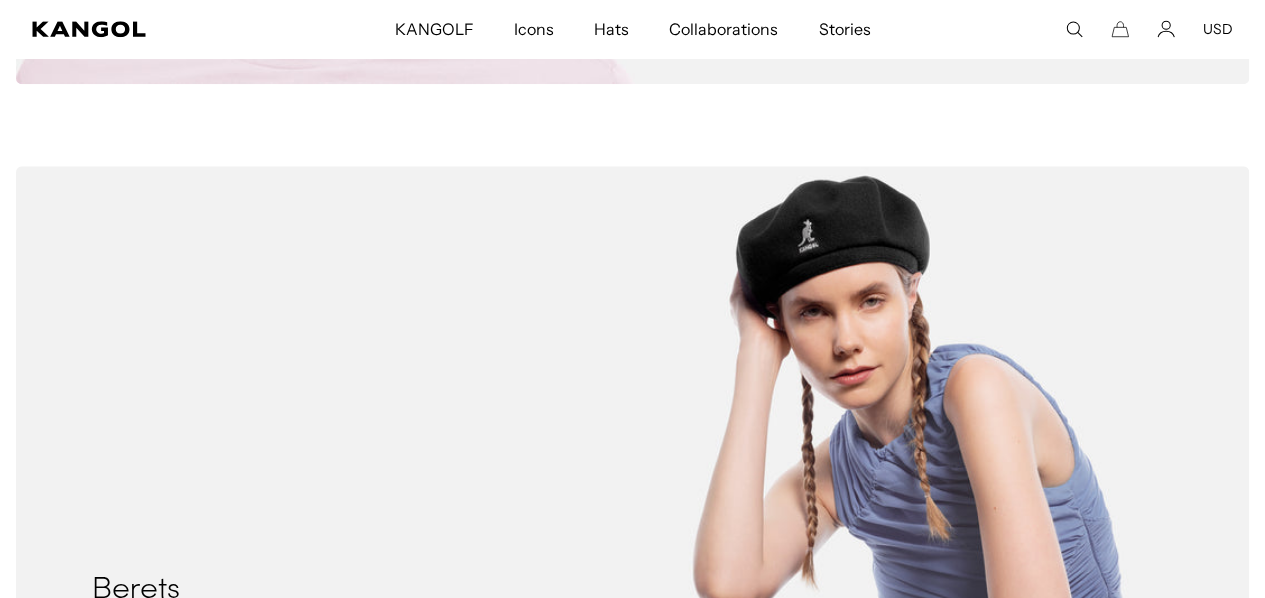 scroll, scrollTop: 1065, scrollLeft: 0, axis: vertical 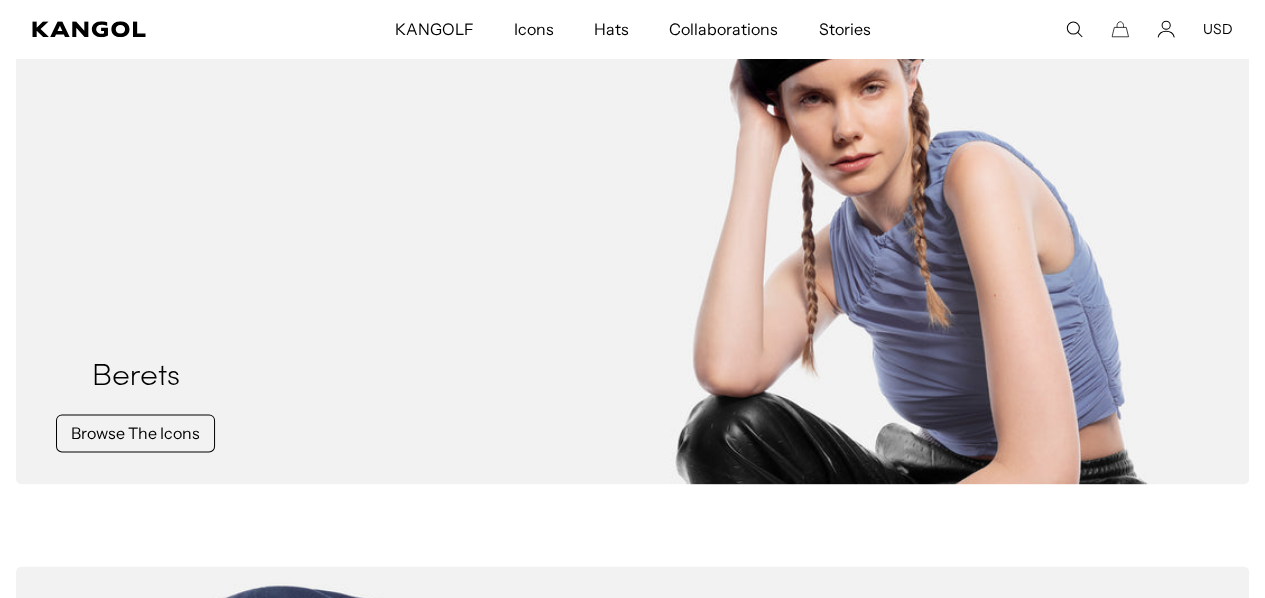 click on "Skip to content
My Bag
( 0 )
Your cart is empty.
Explore new hats
Loading...
Subtotal
$0.00 USD
Taxes, shipping, and discounts are calculated at checkout
Checkout
View My Bag
Free Shipping on orders $79+ to the Continental US
Free Shipping on orders $79+ to the Continental US" at bounding box center [632, 1215] 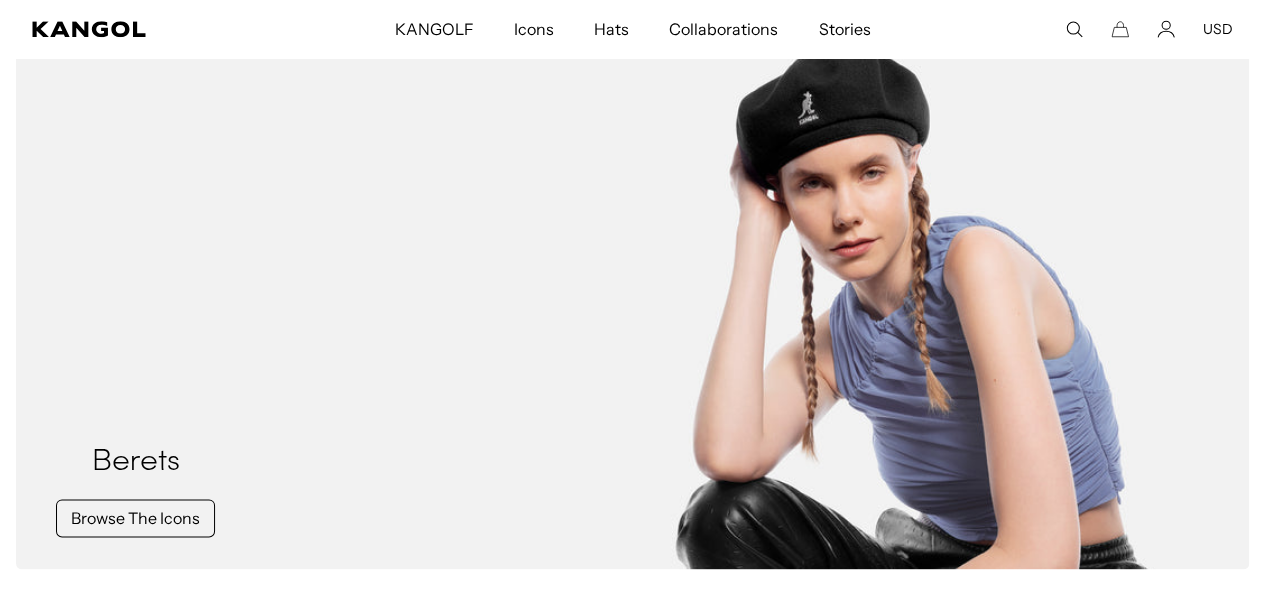 scroll, scrollTop: 0, scrollLeft: 0, axis: both 